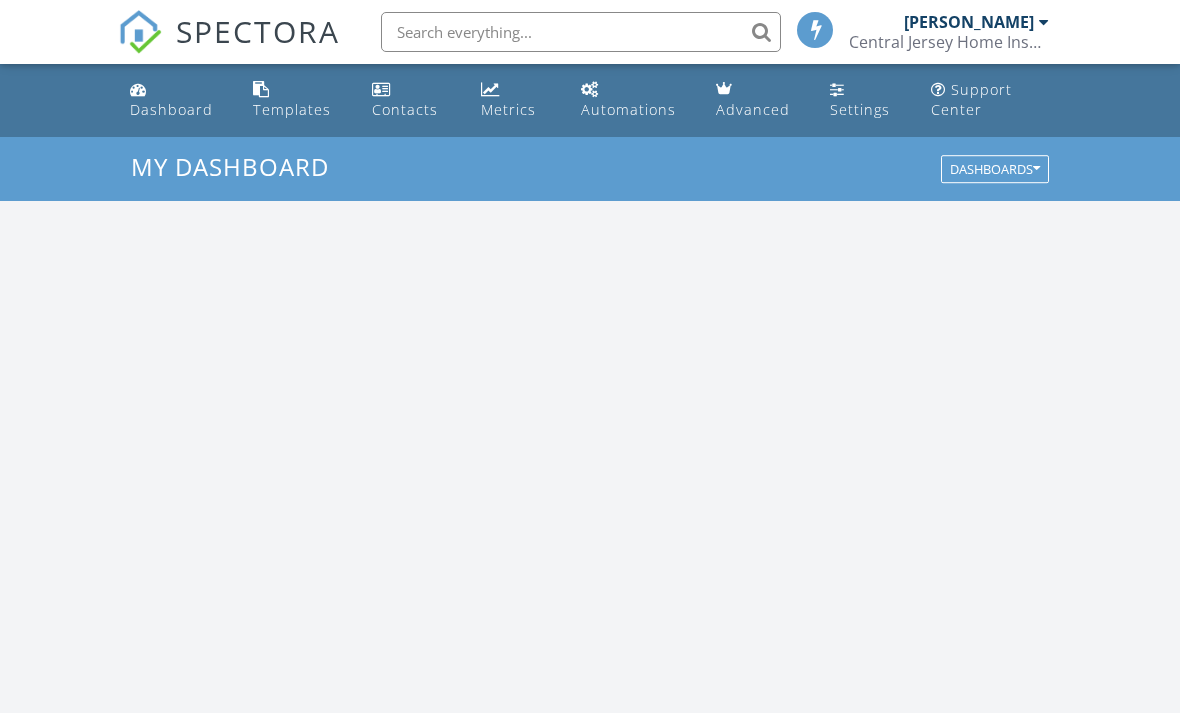 scroll, scrollTop: 0, scrollLeft: 0, axis: both 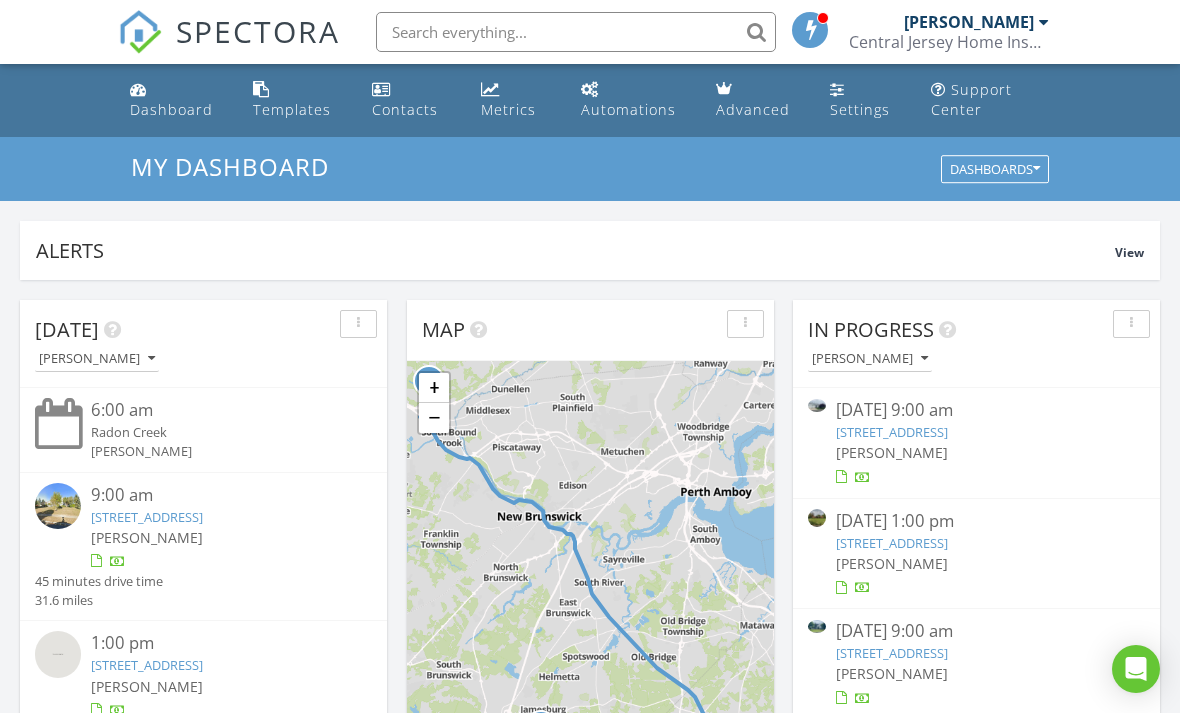 click on "Settings" at bounding box center [860, 109] 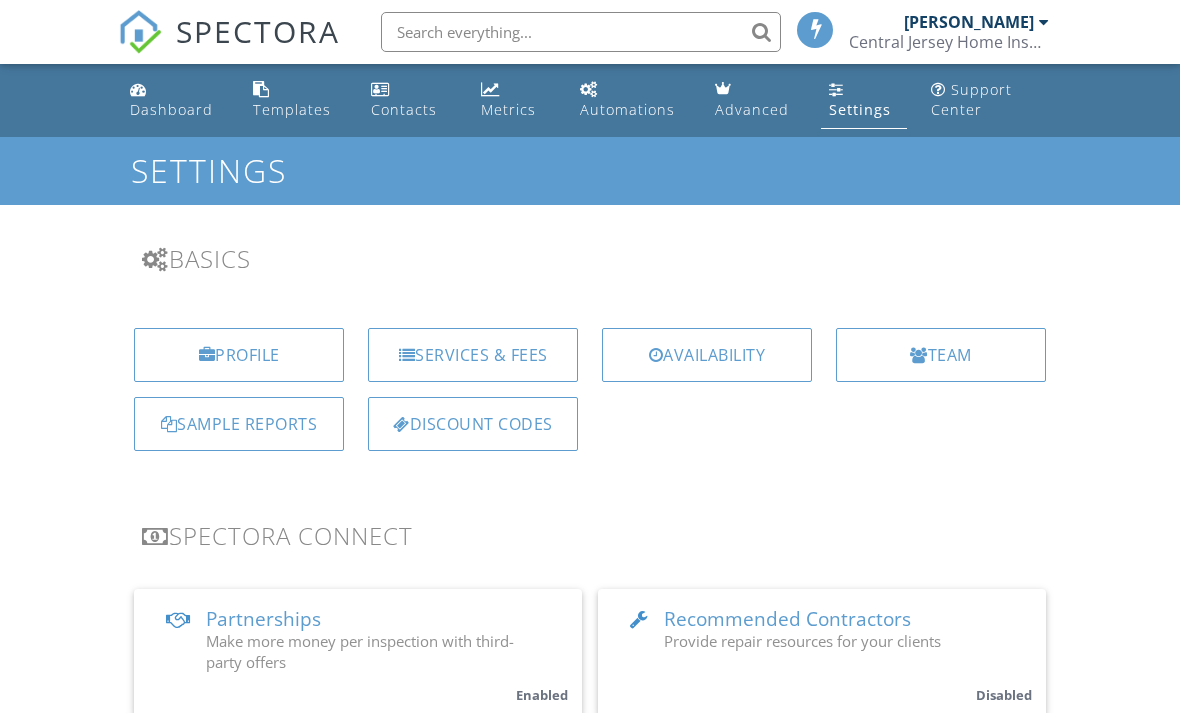 scroll, scrollTop: 0, scrollLeft: 0, axis: both 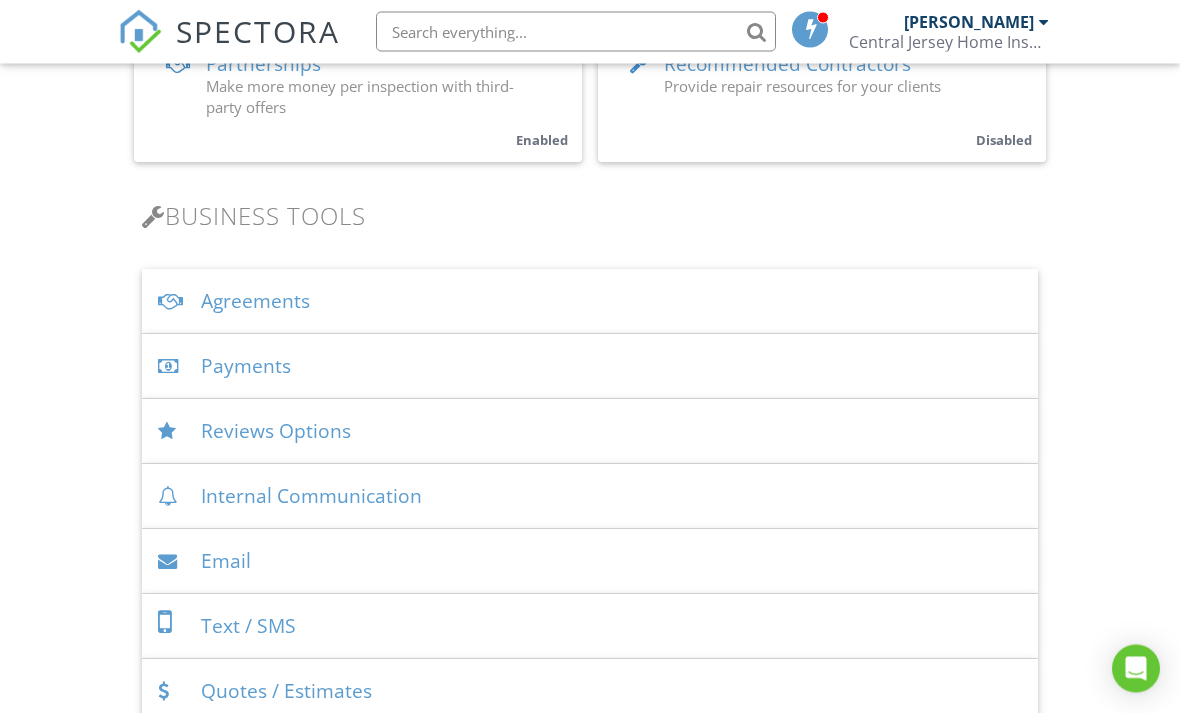 click on "Agreements" at bounding box center [590, 302] 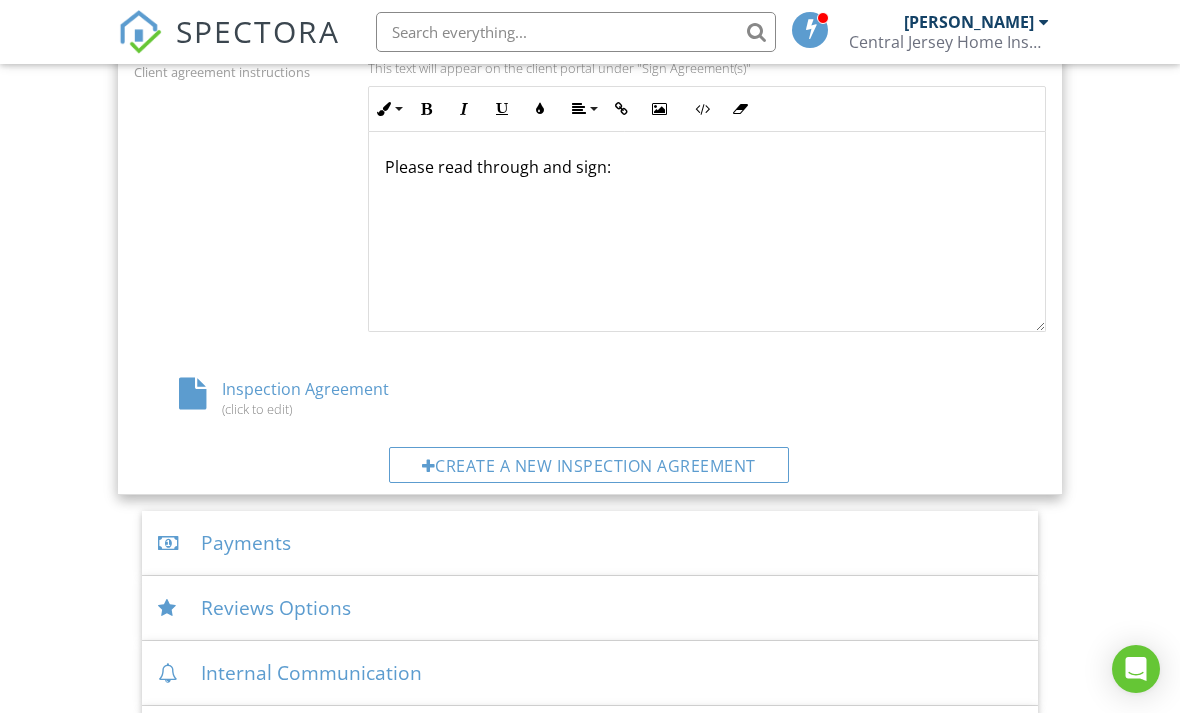 scroll, scrollTop: 1020, scrollLeft: 0, axis: vertical 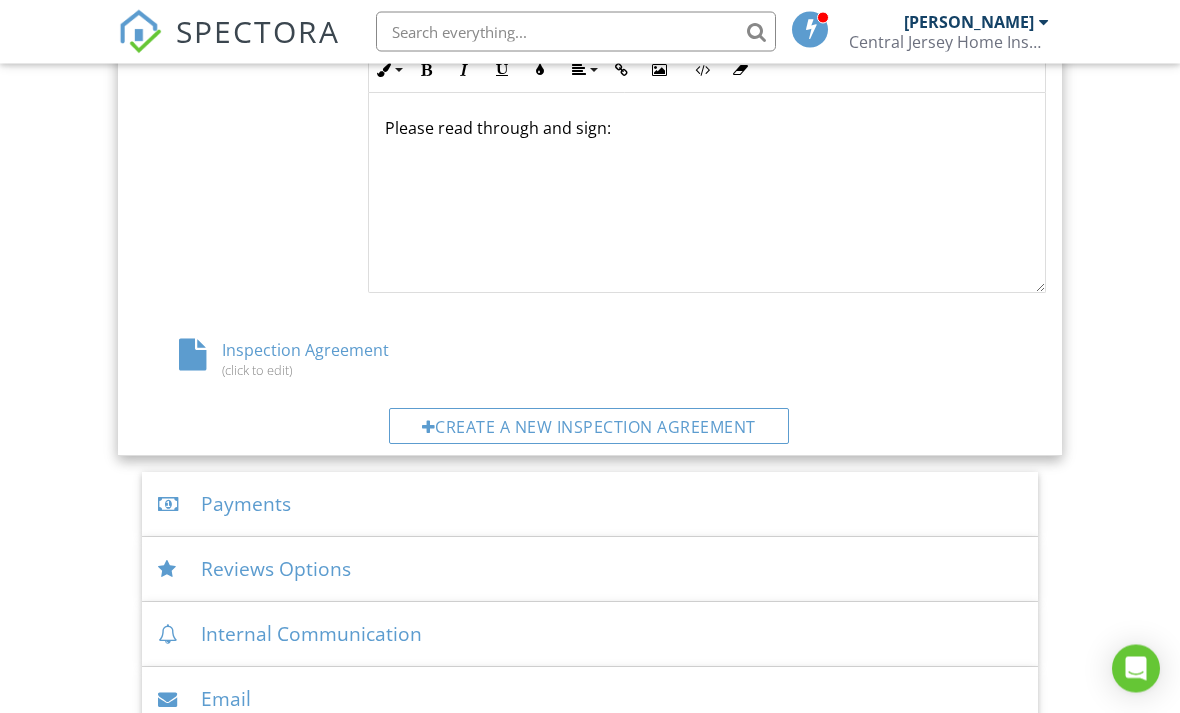click on "Inspection Agreement
(click to edit)" at bounding box center [286, 359] 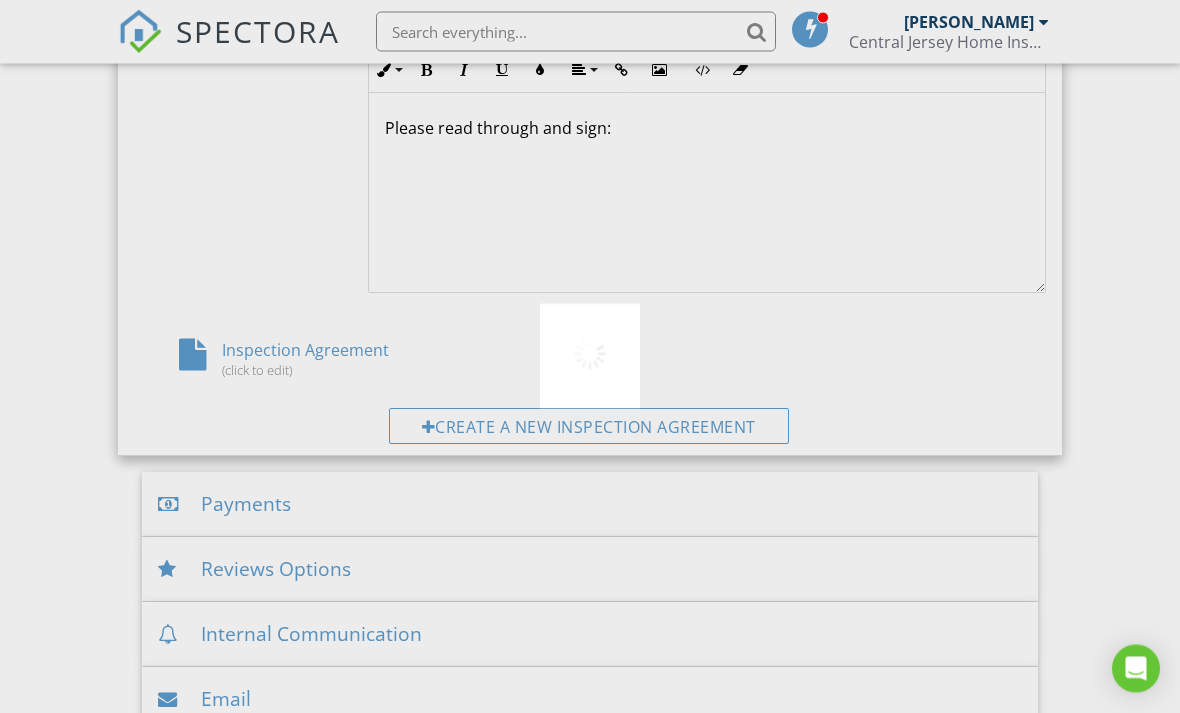 scroll, scrollTop: 1021, scrollLeft: 0, axis: vertical 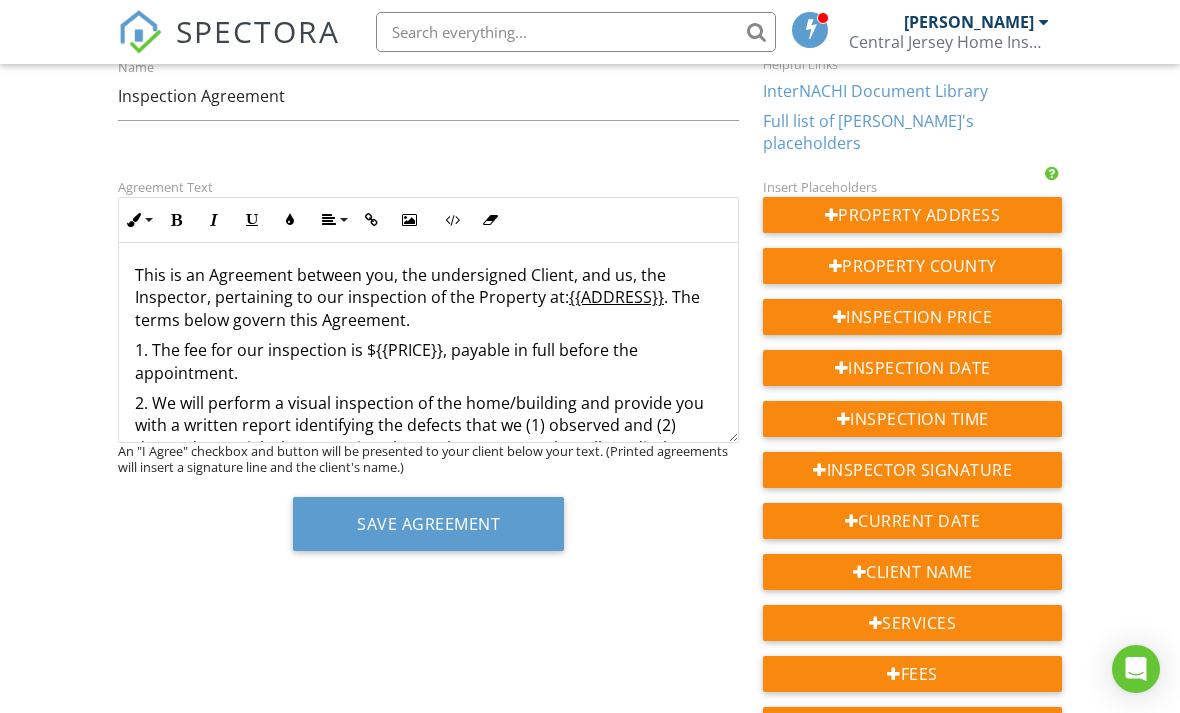 click on "This is an Agreement between you, the undersigned Client, and us, the Inspector, pertaining to our inspection of the Property at:  {{ADDRESS}} . The terms below govern this Agreement." at bounding box center (428, 297) 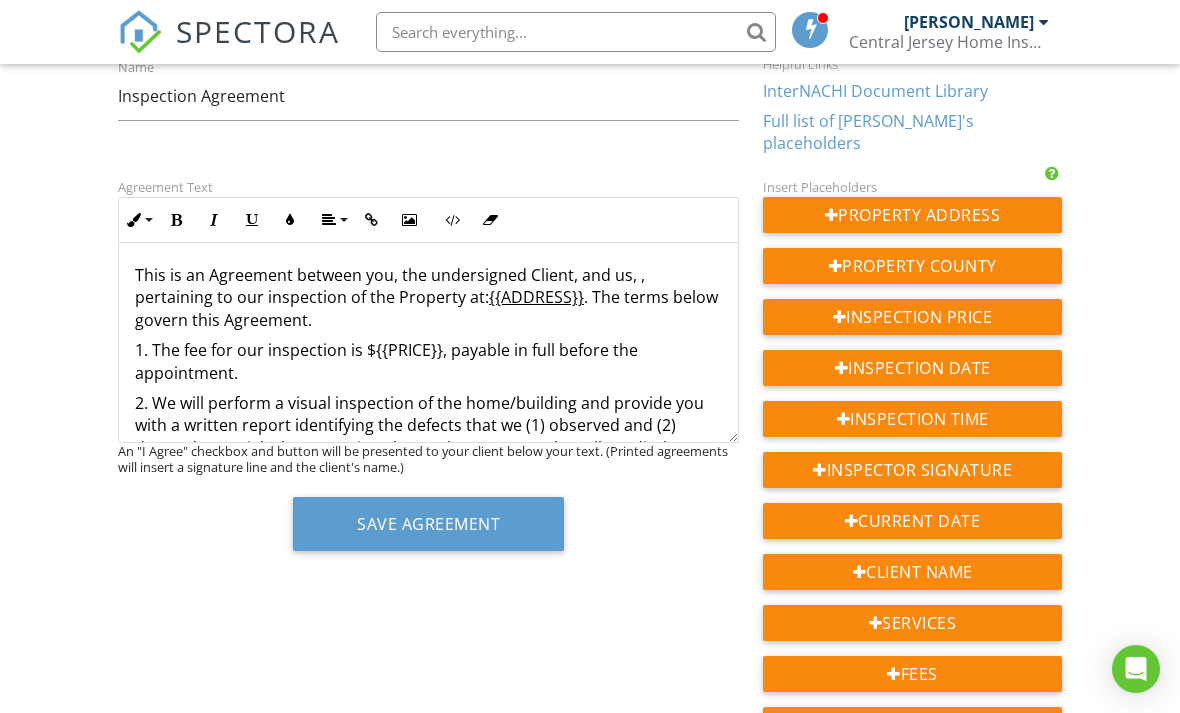 type 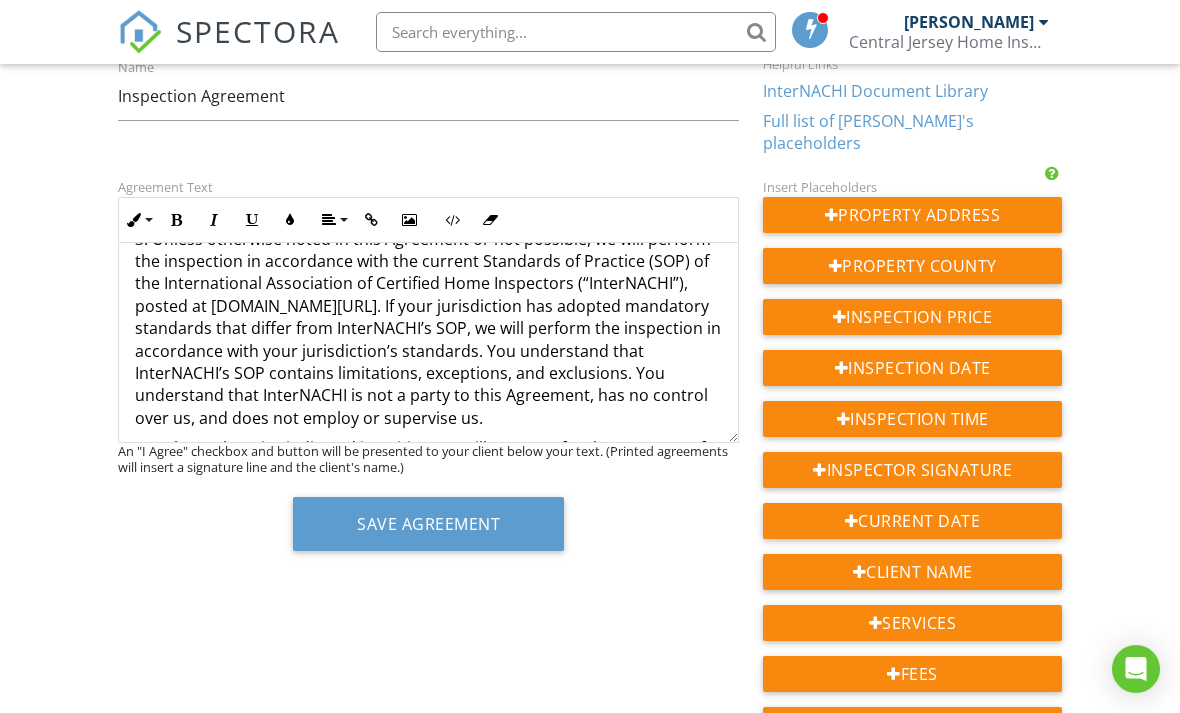 scroll, scrollTop: 372, scrollLeft: 0, axis: vertical 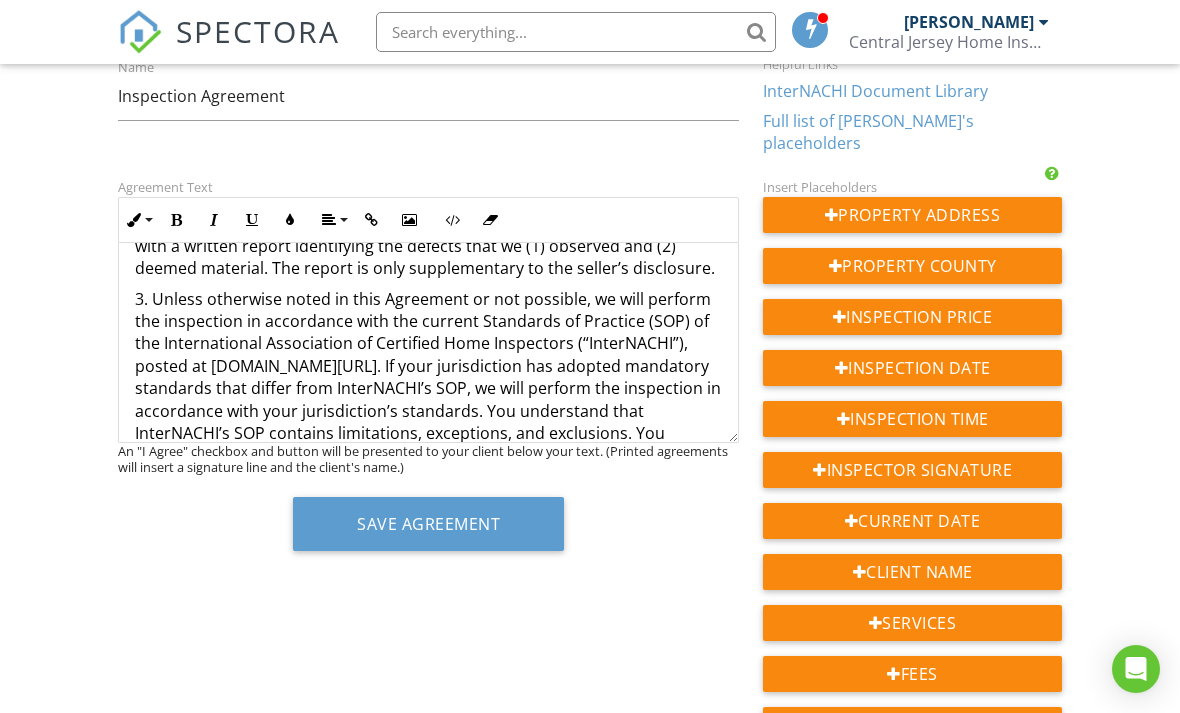 click on "3. Unless otherwise noted in this Agreement or not possible, we will perform the inspection in accordance with the current Standards of Practice (SOP) of the
International Association of Certified Home Inspectors (“InterNACHI”), posted at www.nachi.org/sop. If your jurisdiction has adopted mandatory standards
that differ from InterNACHI’s SOP, we will perform the inspection in accordance with your jurisdiction’s standards. You understand that InterNACHI’s SOP
contains limitations, exceptions, and exclusions. You understand that InterNACHI is not a party to this Agreement, has no control over us, and does not
employ or supervise us." at bounding box center (428, 389) 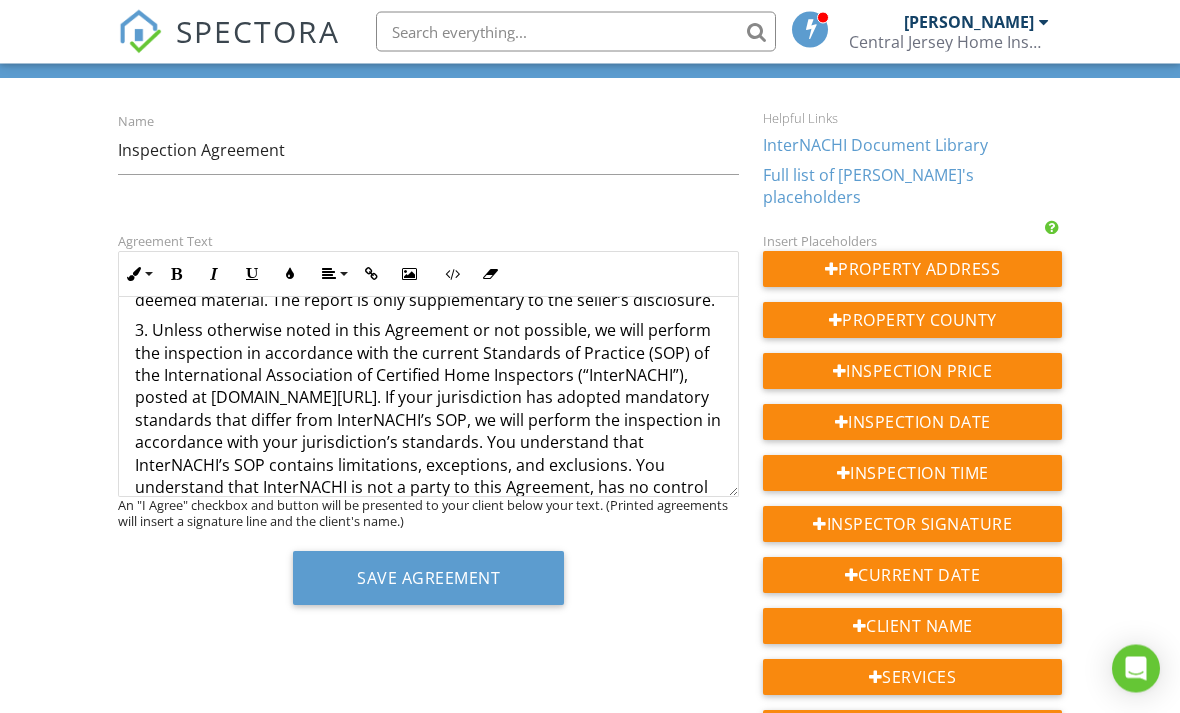 scroll, scrollTop: 127, scrollLeft: 0, axis: vertical 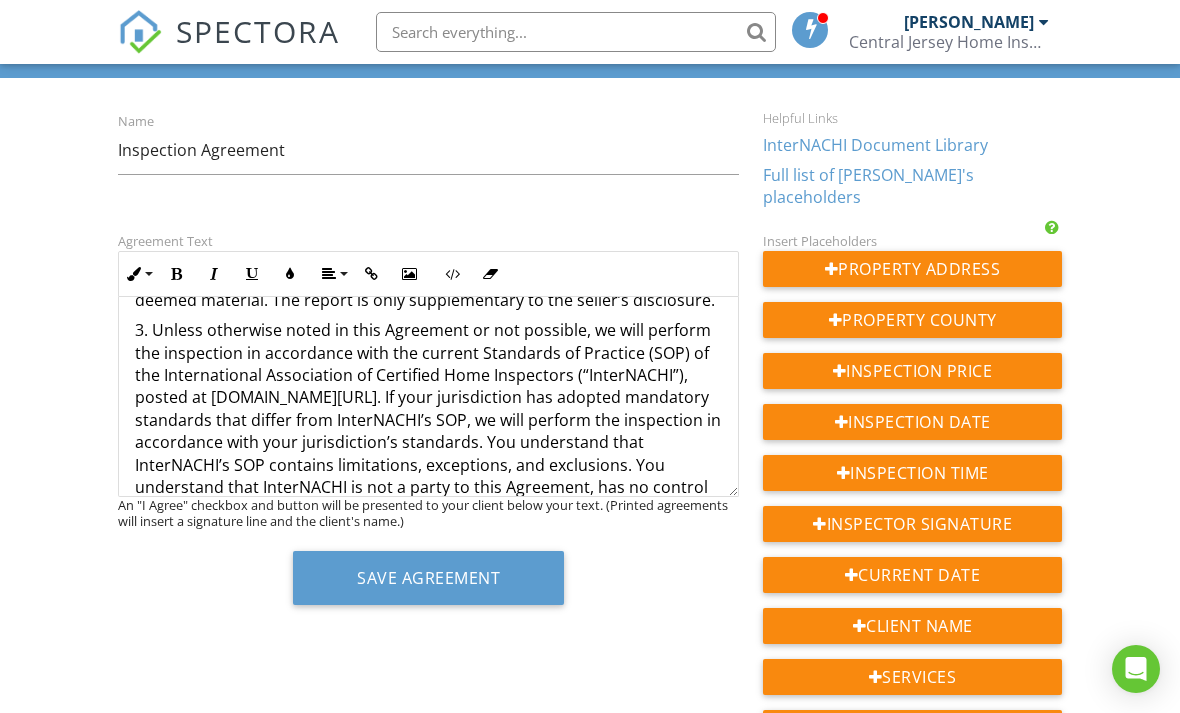 click on "3. Unless otherwise noted in this Agreement or not possible, we will perform the inspection in accordance with the current Standards of Practice (SOP) of the
International Association of Certified Home Inspectors (“InterNACHI”), posted at www.nachi.org/sop. If your jurisdiction has adopted mandatory standards
that differ from InterNACHI’s SOP, we will perform the inspection in accordance with your jurisdiction’s standards. You understand that InterNACHI’s SOP
contains limitations, exceptions, and exclusions. You understand that InterNACHI is not a party to this Agreement, has no control over us, and does not
employ or supervise us." at bounding box center (428, 420) 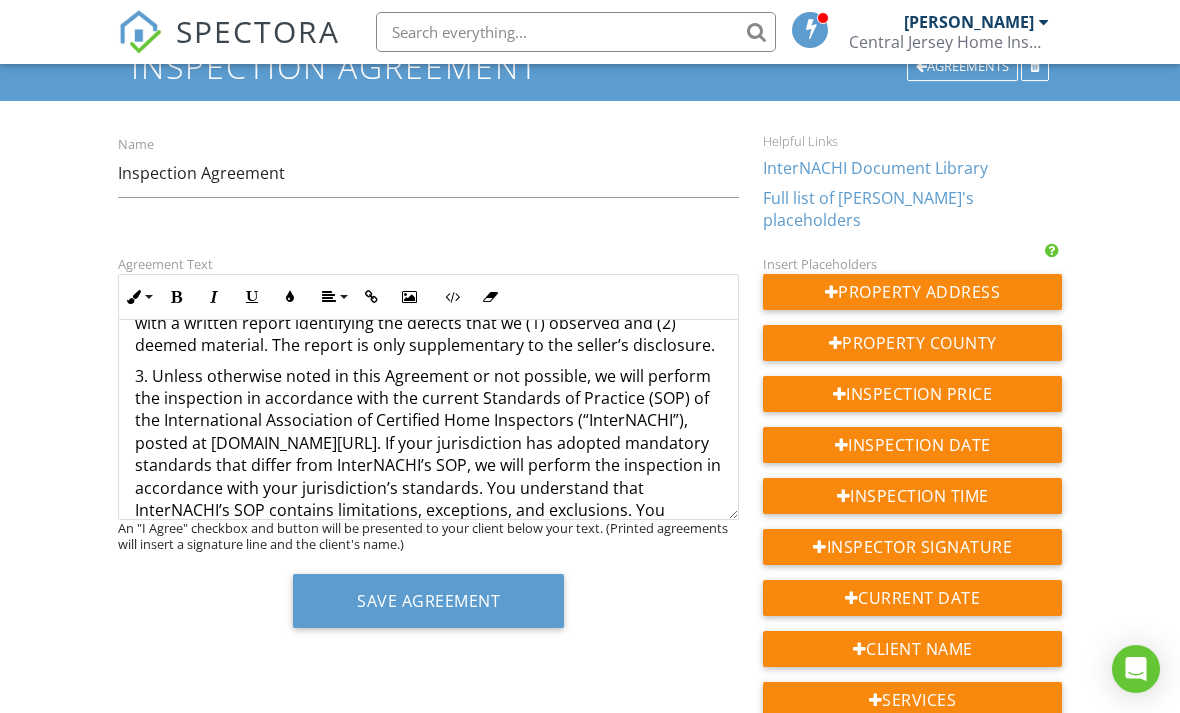 click on "Dashboard
Templates
Contacts
Metrics
Automations
Advanced
Settings
Support Center
Inspection Agreement
Agreements
Name
Inspection Agreement
Helpful Links
InterNACHI Document Library
Full list of Spectora's placeholders
Agreement Text
Ordered List Unordered List Insert Video Insert Table Inline Style XLarge Large Normal Small Light Small/Light Bold Italic Underline Colors Align Align Left Align Center Align Right Align Justify Insert Link Insert Image Code View Clear Formatting INTERNACHI Home Inspection Agreement Revised February 2019 This is an Agreement between you, the undersigned Client, and us, Central Jersey Home Inspec, pertaining to our inspection of the Property at:  {{ADDRESS}} . The terms below govern this Agreement. 1. The fee for our inspection is ${{PRICE}}, payable in full before the appointment. 6.  www.nachi.org/buy ." at bounding box center (590, 985) 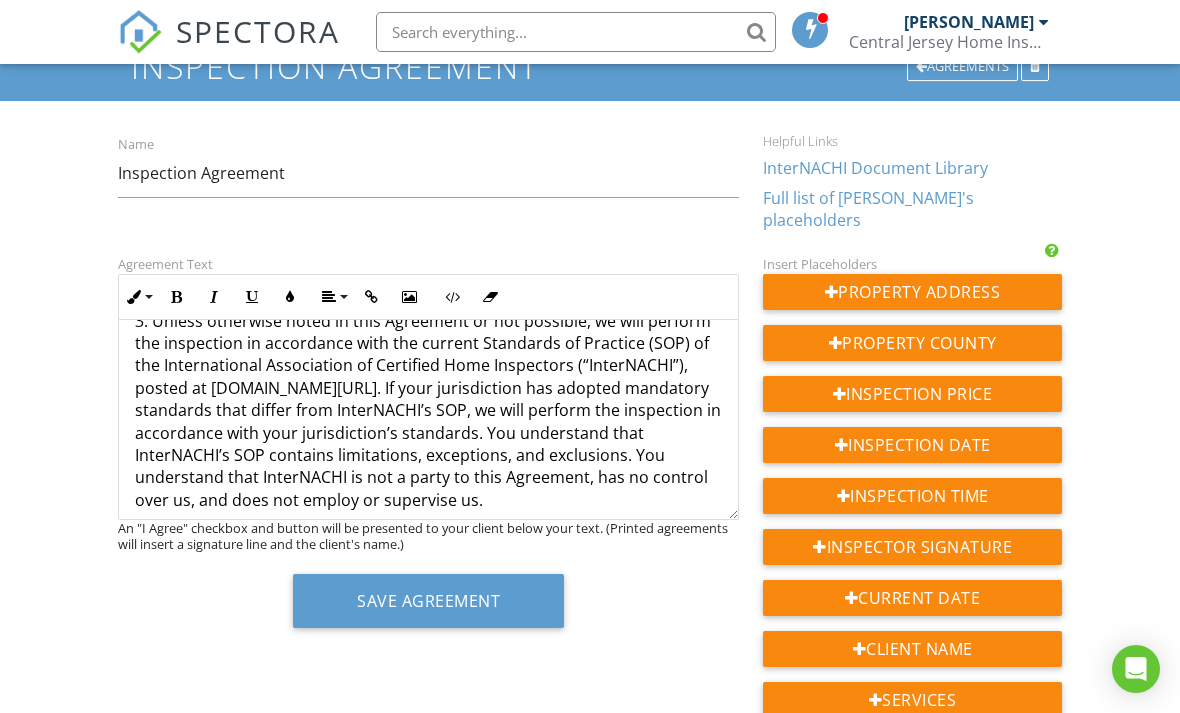 scroll, scrollTop: 429, scrollLeft: 0, axis: vertical 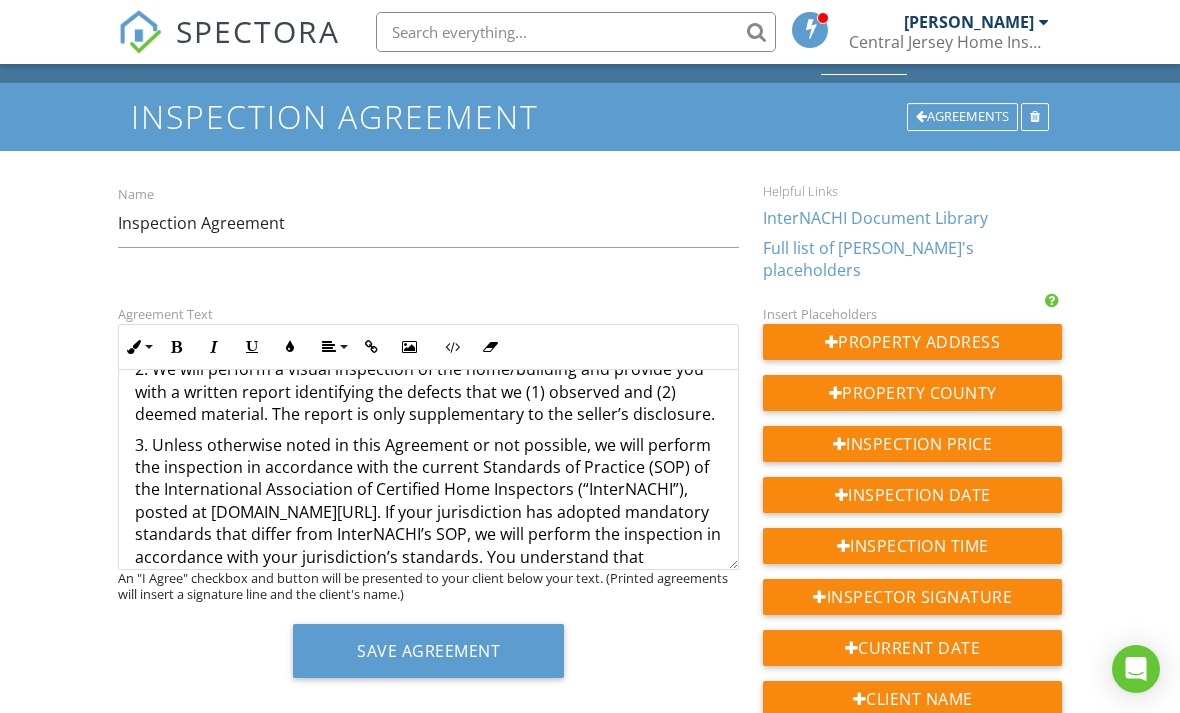 click on "3. Unless otherwise noted in this Agreement or not possible, we will perform the inspection in accordance with the current Standards of Practice (SOP) of the
International Association of Certified Home Inspectors (“InterNACHI”), posted at www.nachi.org/sop. If your jurisdiction has adopted mandatory standards
that differ from InterNACHI’s SOP, we will perform the inspection in accordance with your jurisdiction’s standards. You understand that InterNACHI’s SOP
contains limitations, exceptions, and exclusions. You understand that InterNACHI is not a party to this Agreement, has no control over us, and does not
employ or supervise us." at bounding box center (428, 535) 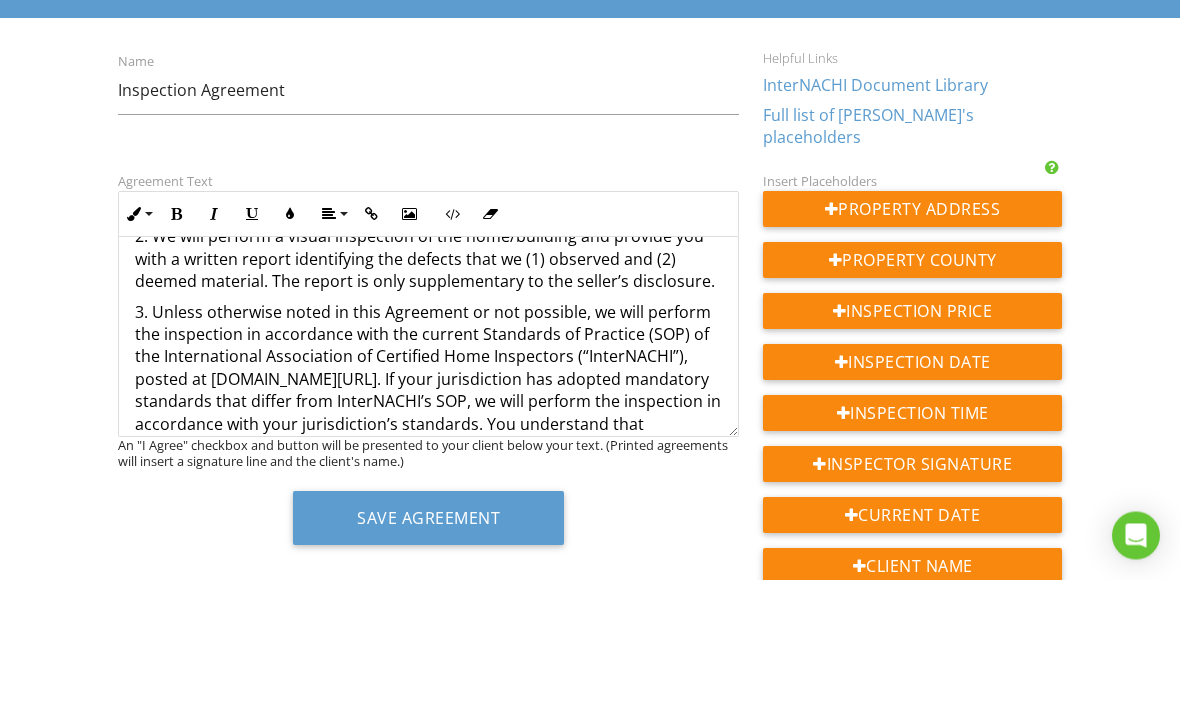 click on "3. Unless otherwise noted in this Agreement or not possible, we will perform the inspection in accordance with the current Standards of Practice (SOP) of the
International Association of Certified Home Inspectors (“InterNACHI”), posted at www.nachi.org/sop. If your jurisdiction has adopted mandatory standards
that differ from InterNACHI’s SOP, we will perform the inspection in accordance with your jurisdiction’s standards. You understand that InterNACHI’s SOP
contains limitations, exceptions, and exclusions. You understand that InterNACHI is not a party to this Agreement, has no control over us, and does not
employ or supervise us." at bounding box center (428, 536) 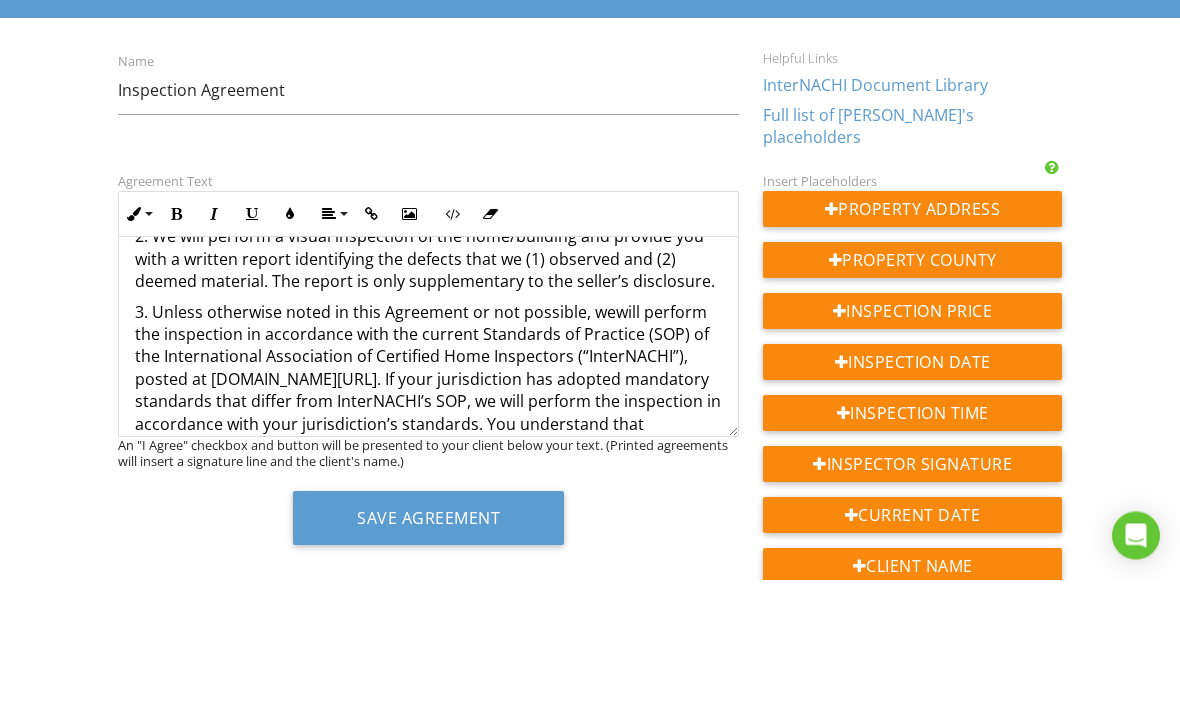 scroll, scrollTop: 187, scrollLeft: 0, axis: vertical 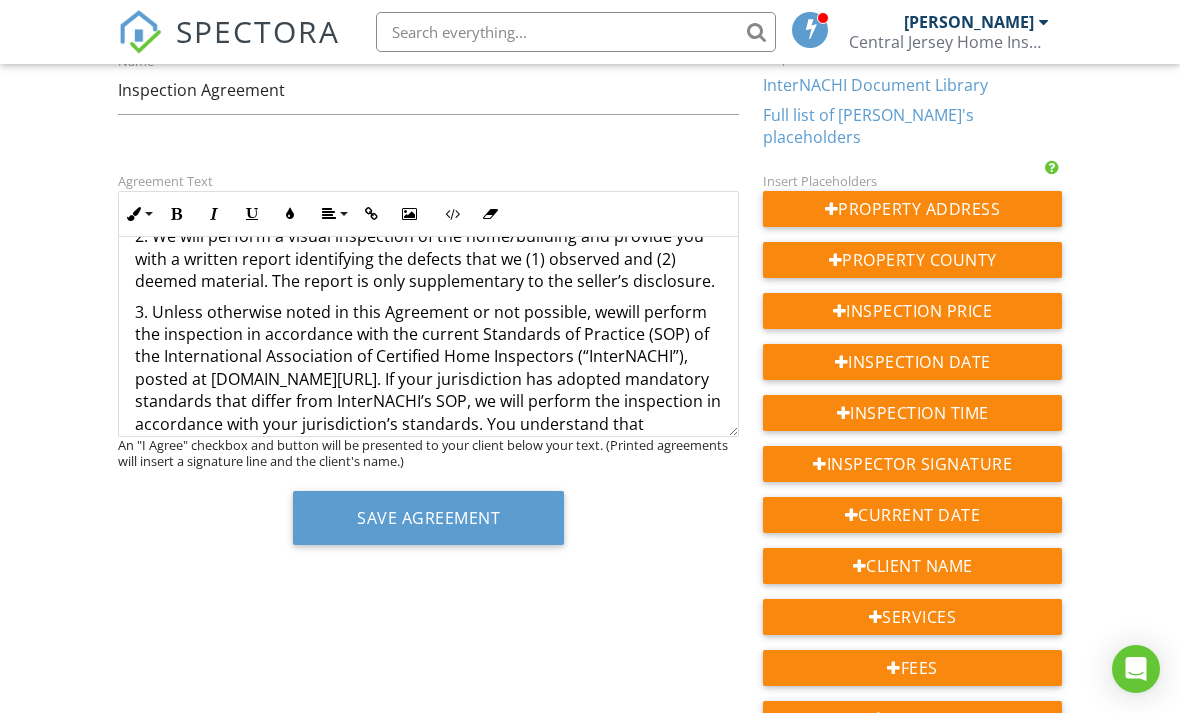 click on "Dashboard
Templates
Contacts
Metrics
Automations
Advanced
Settings
Support Center
Inspection Agreement
Agreements
Name
Inspection Agreement
Helpful Links
InterNACHI Document Library
Full list of Spectora's placeholders
Agreement Text
Ordered List Unordered List Insert Video Insert Table Inline Style XLarge Large Normal Small Light Small/Light Bold Italic Underline Colors Align Align Left Align Center Align Right Align Justify Insert Link Insert Image Code View Clear Formatting INTERNACHI Home Inspection Agreement Revised February 2019 This is an Agreement between you, the undersigned Client, and us, Central Jersey Home Inspec, pertaining to our inspection of the Property at:  {{ADDRESS}} . The terms below govern this Agreement. 1. The fee for our inspection is ${{PRICE}}, payable in full before the appointment. ​ ​ 6.  www.nachi.org/buy ." at bounding box center [590, 902] 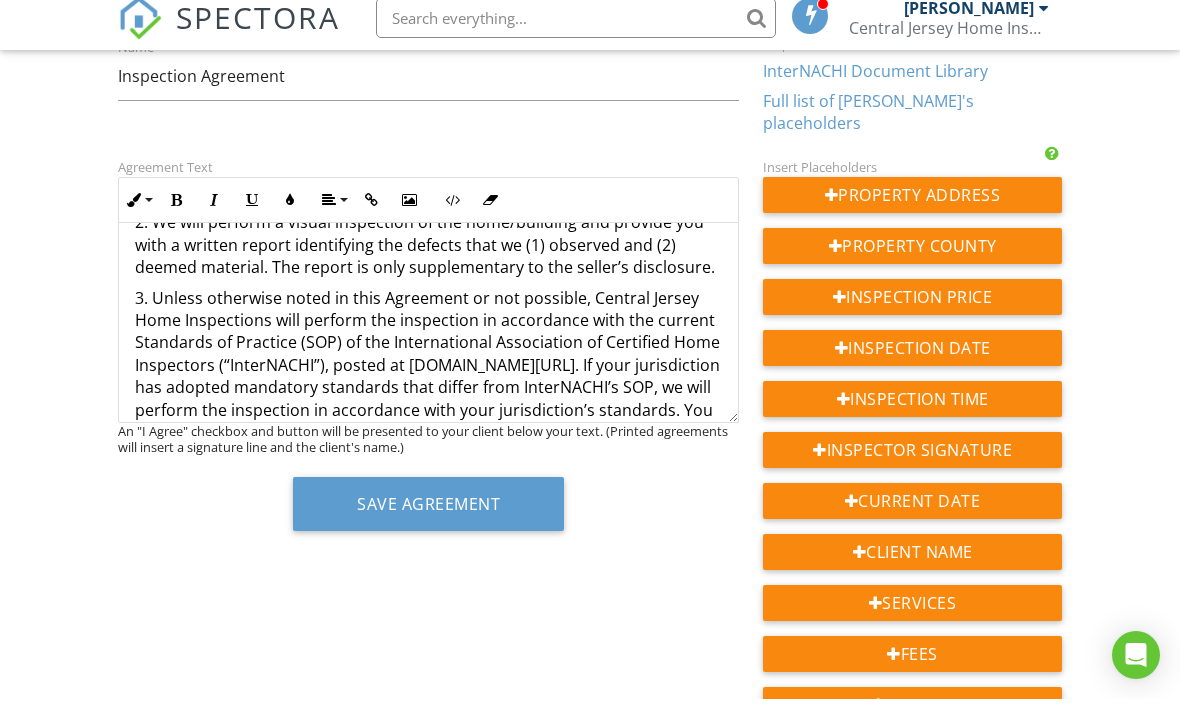 scroll, scrollTop: 201, scrollLeft: 0, axis: vertical 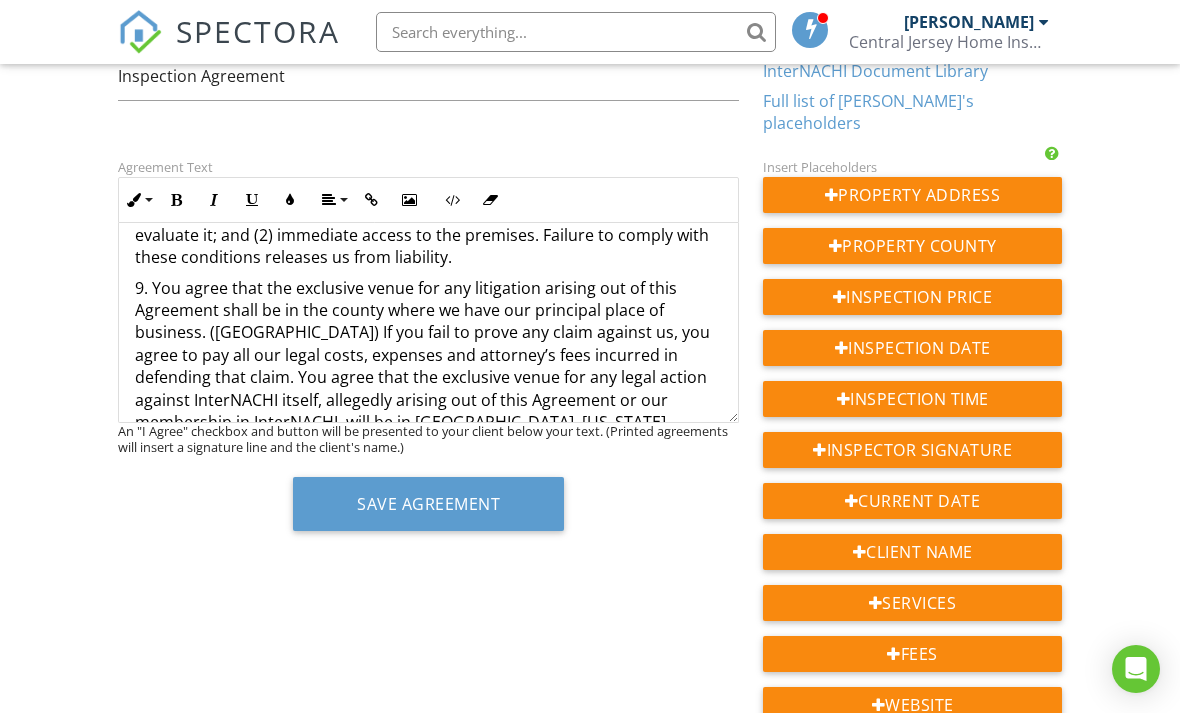 click on "9. You agree that the exclusive venue for any litigation arising out of this Agreement shall be in the county where we have our principal place of business. (Somerset County) If
you fail to prove any claim against us, you agree to pay all our legal costs, expenses and attorney’s fees incurred in defending that claim. You agree that the
exclusive venue for any legal action against InterNACHI itself, allegedly arising out of this Agreement or our membership in InterNACHI, will be in Boulder
County, Colorado. Before bringing any such action, you must provide InterNACHI with 30 days’ written notice of the nature of the claim, in sufficient detail
and with sufficient supporting documents that InterNACHI can evaluate it. In any action against us or InterNACHI, you waive trial by jury." at bounding box center [428, 400] 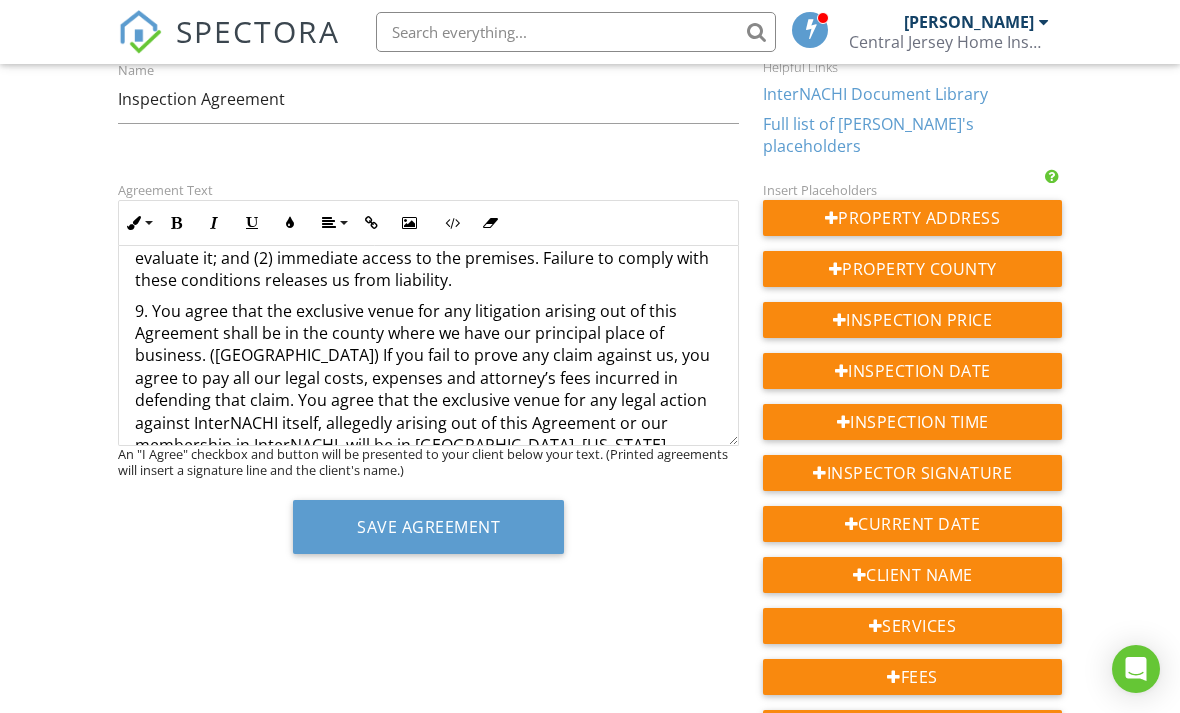 click on "9. You agree that the exclusive venue for any litigation arising out of this Agreement shall be in the county where we have our principal place of business. (Somerset County) If
you fail to prove any claim against us, you agree to pay all our legal costs, expenses and attorney’s fees incurred in defending that claim. You agree that the
exclusive venue for any legal action against InterNACHI itself, allegedly arising out of this Agreement or our membership in InterNACHI, will be in Boulder
County, Colorado. Before bringing any such action, you must provide InterNACHI with 30 days’ written notice of the nature of the claim, in sufficient detail
and with sufficient supporting documents that InterNACHI can evaluate it. In any action against us or InterNACHI, you waive trial by jury." at bounding box center (428, 423) 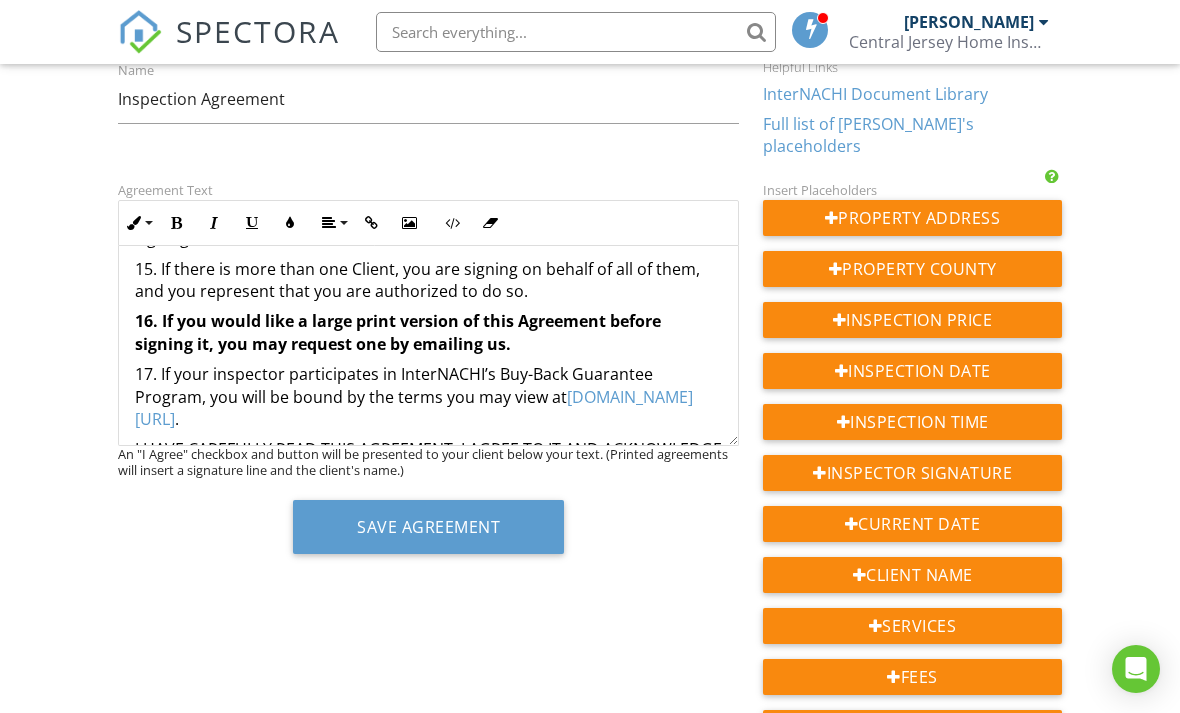 scroll, scrollTop: 2449, scrollLeft: 0, axis: vertical 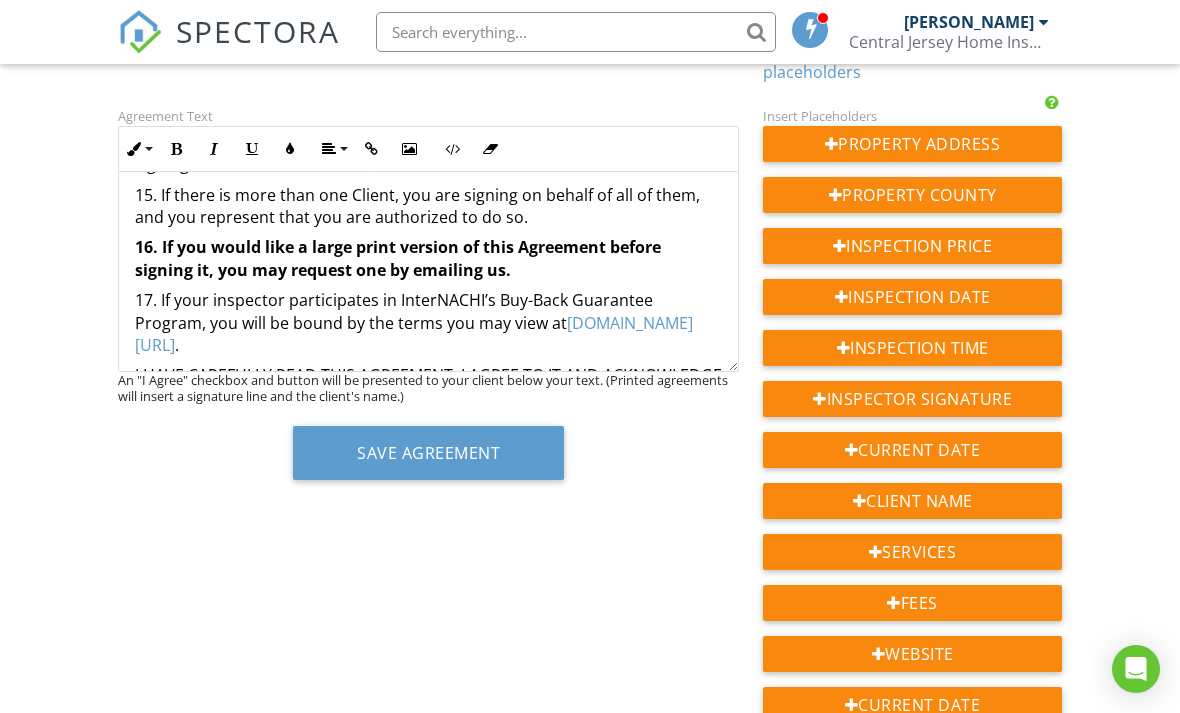 click on "Save Agreement" at bounding box center (428, 453) 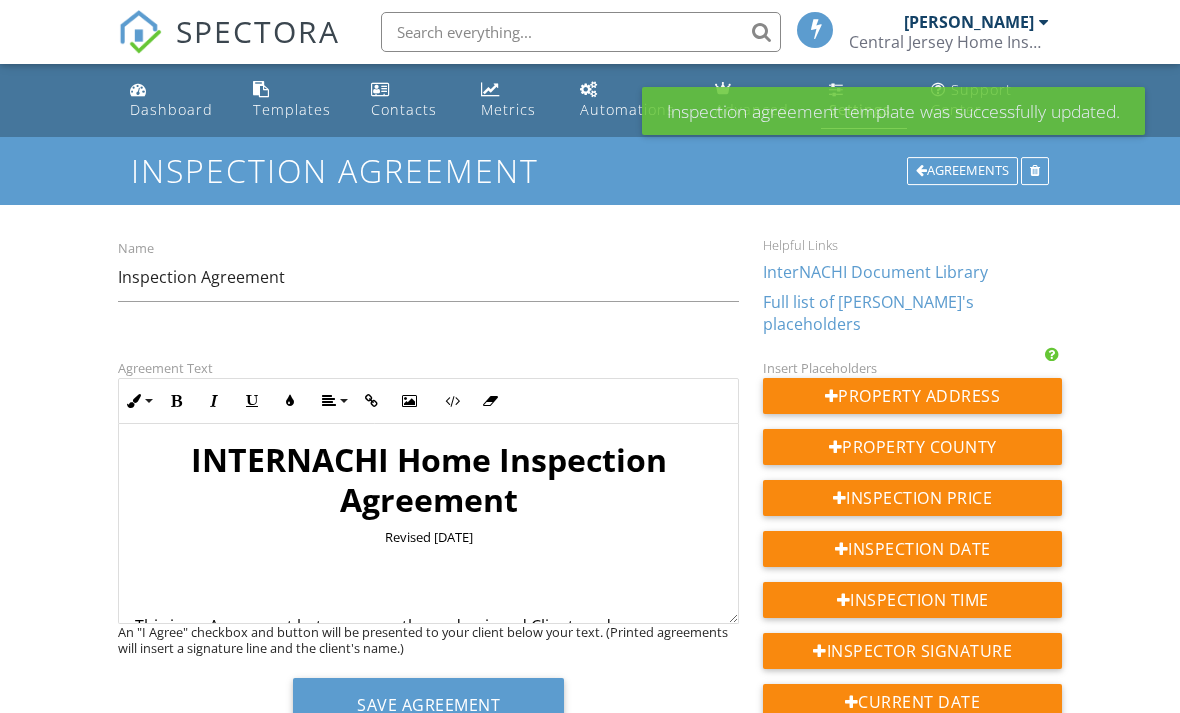 scroll, scrollTop: 0, scrollLeft: 0, axis: both 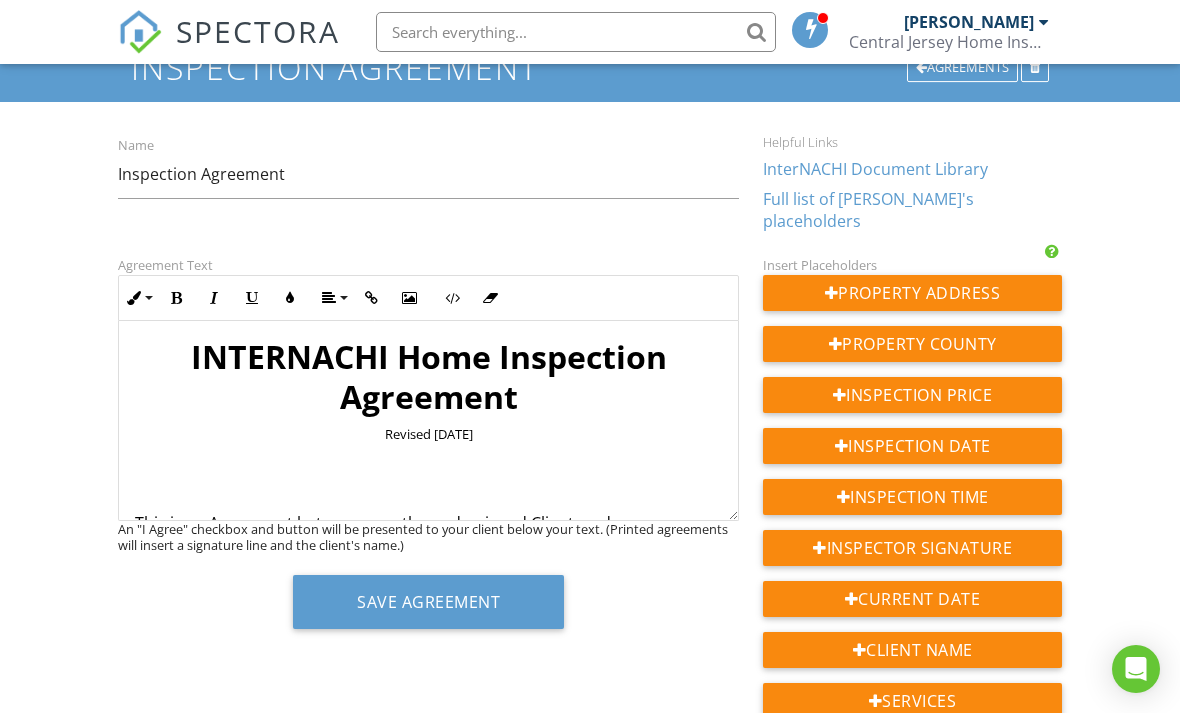 click on "Save Agreement" at bounding box center (428, 602) 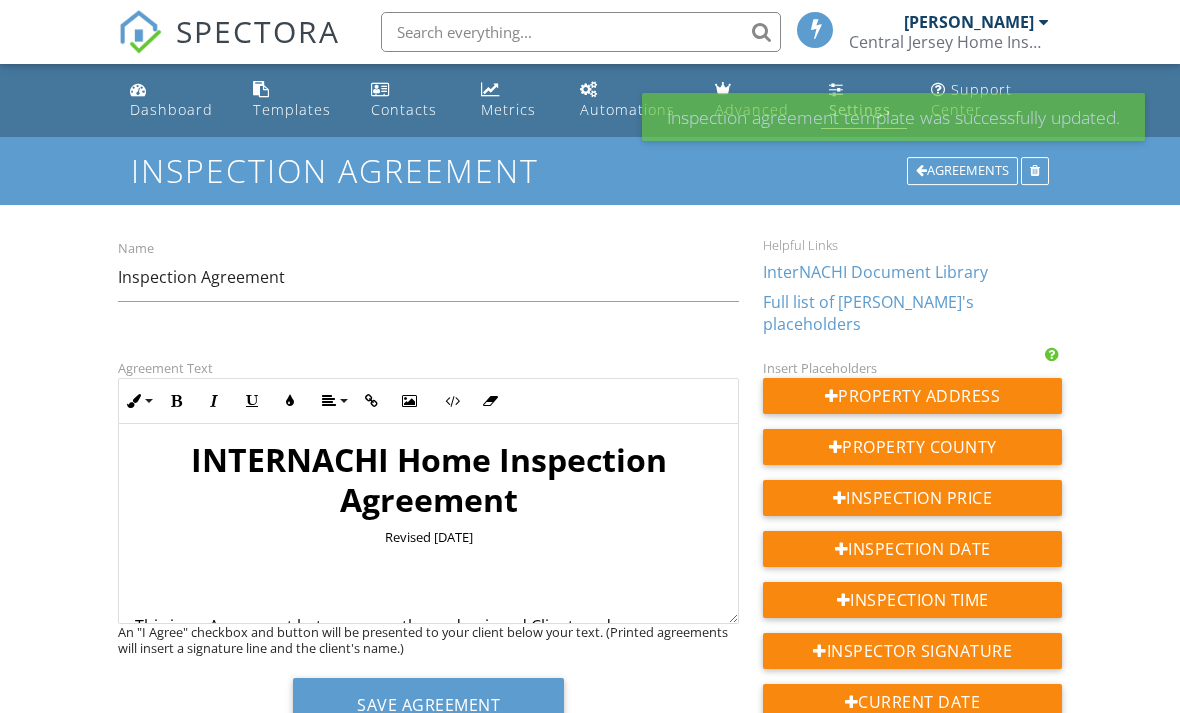 scroll, scrollTop: 0, scrollLeft: 0, axis: both 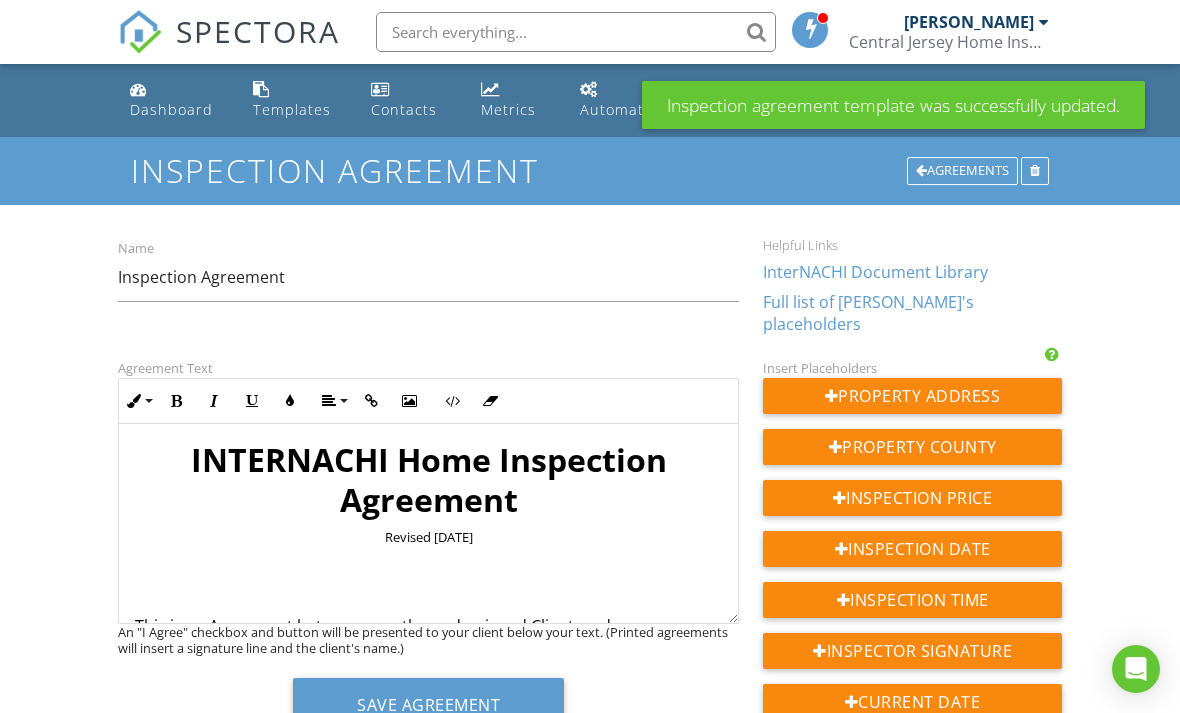 click on "Dashboard" at bounding box center [171, 109] 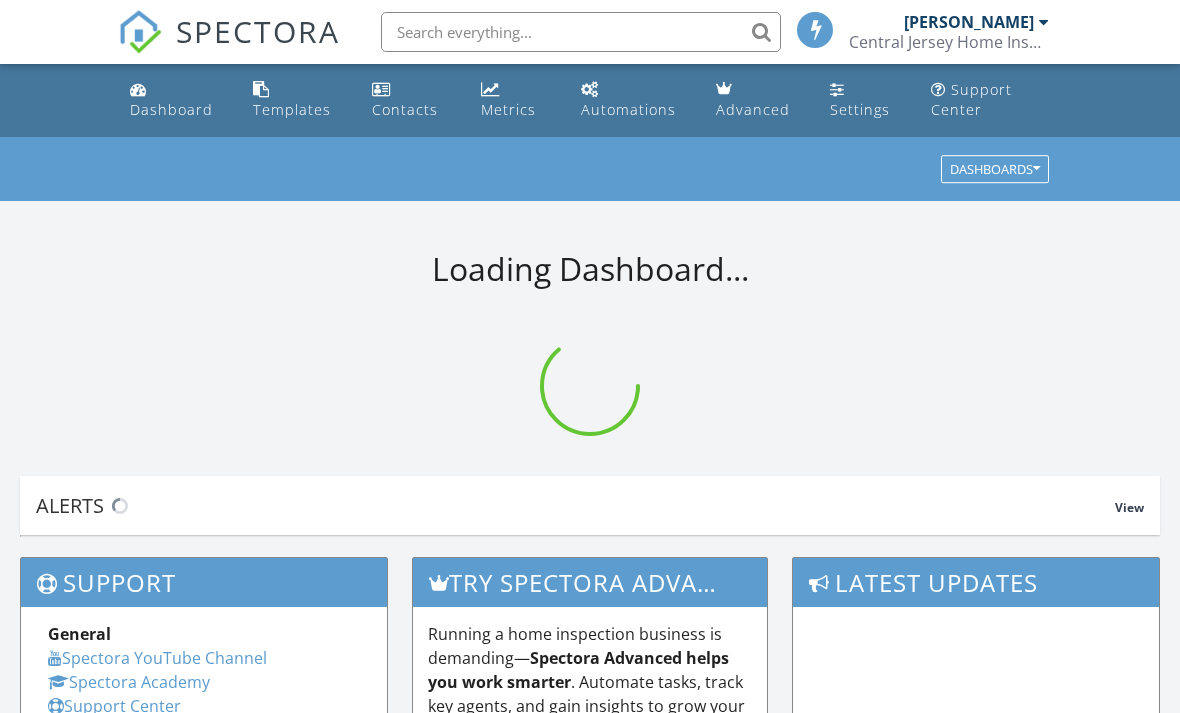 scroll, scrollTop: 0, scrollLeft: 0, axis: both 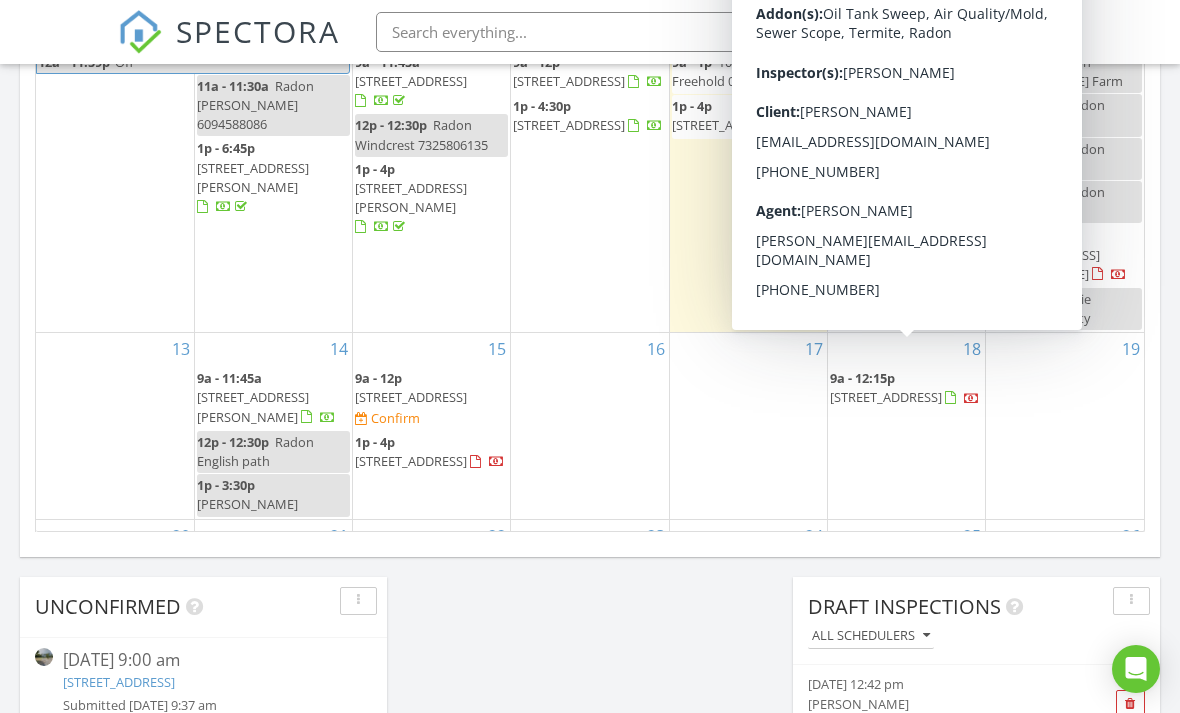 click on "[STREET_ADDRESS]" at bounding box center [886, 397] 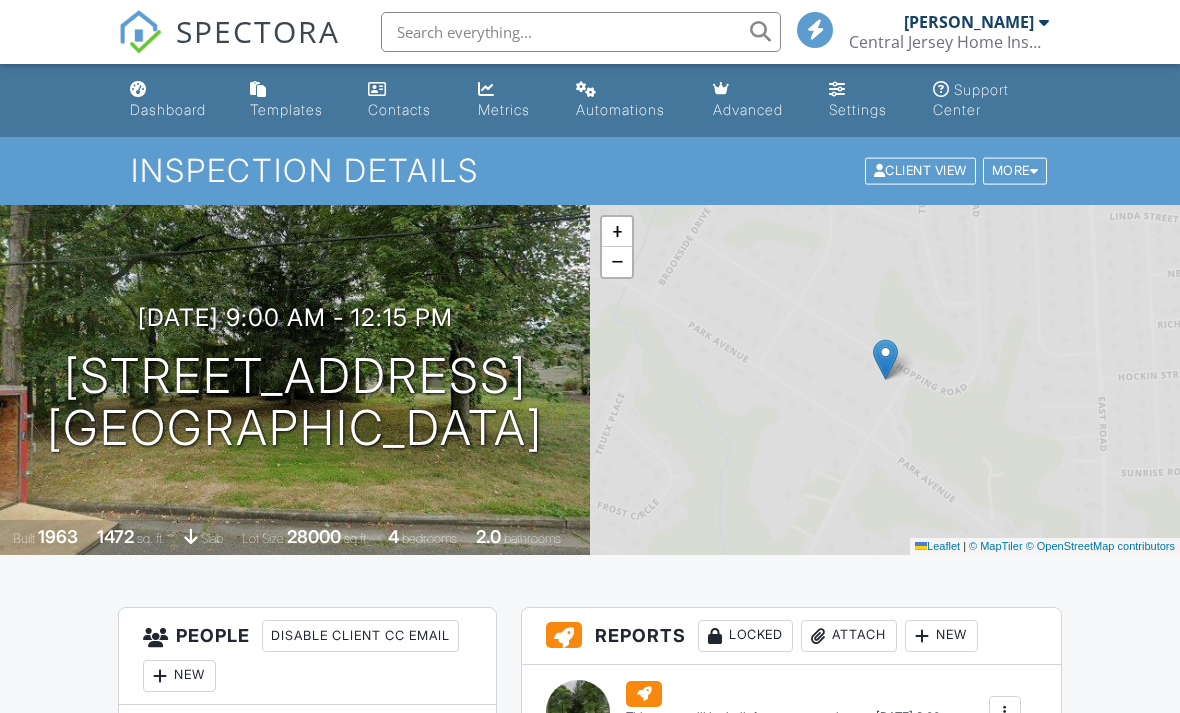 scroll, scrollTop: 0, scrollLeft: 0, axis: both 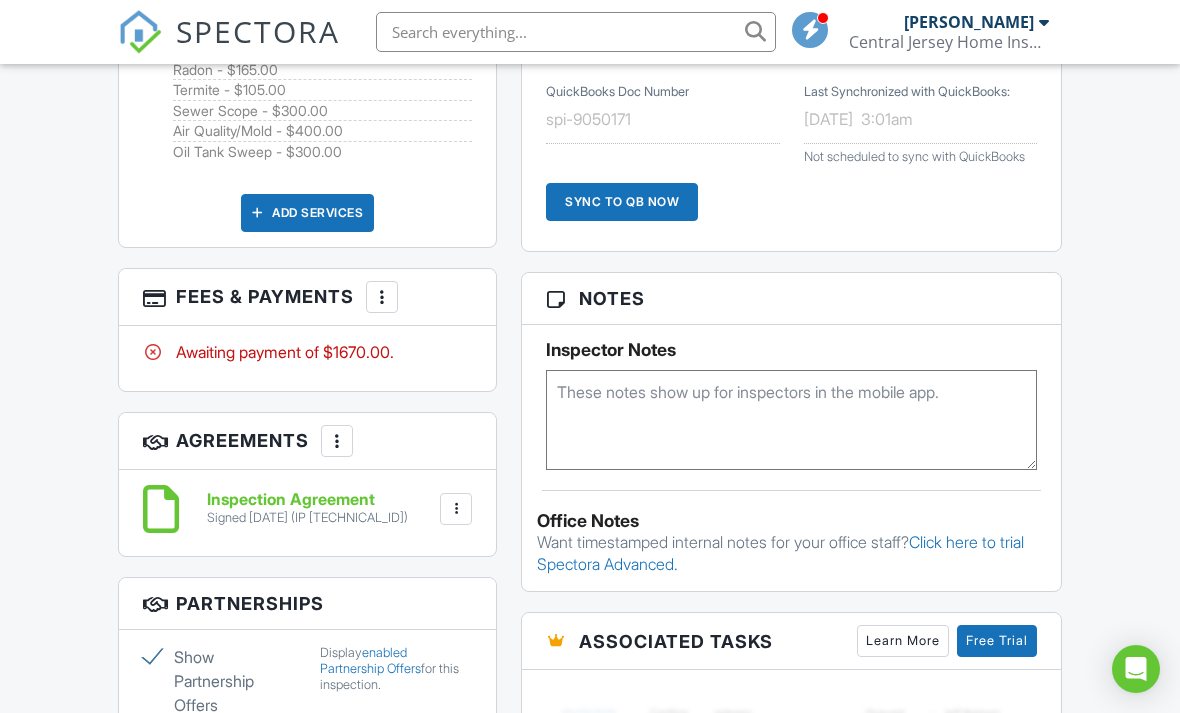 click at bounding box center [456, 509] 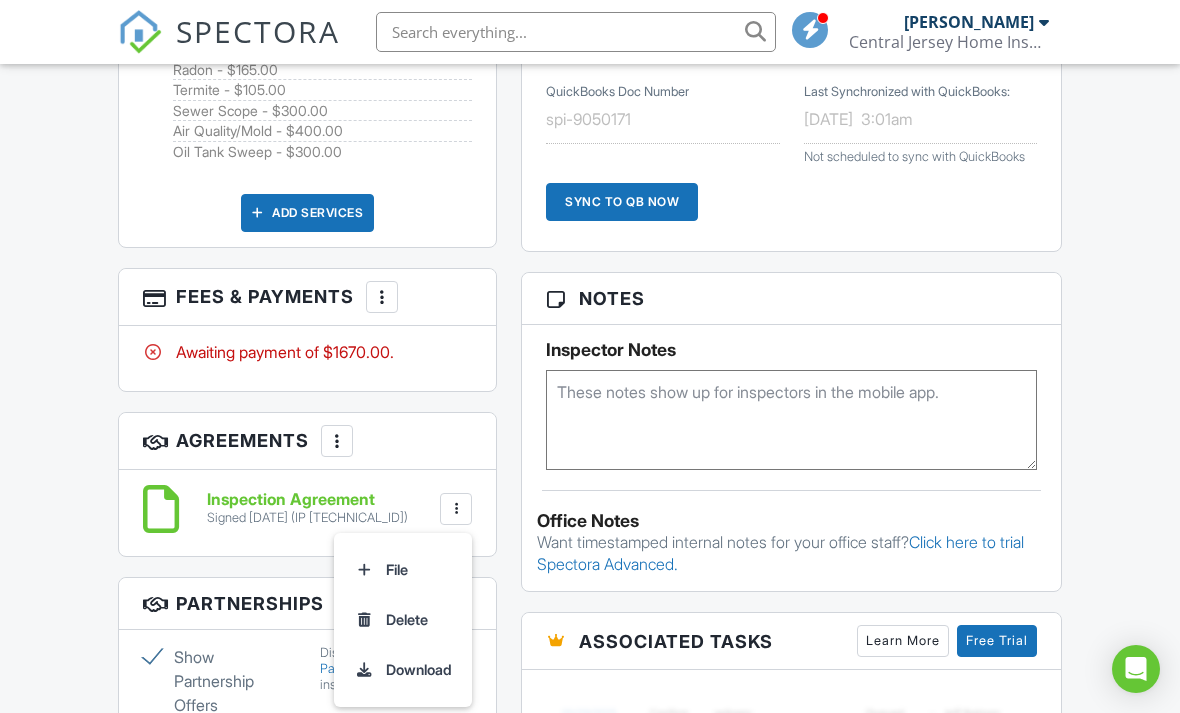 click at bounding box center [337, 441] 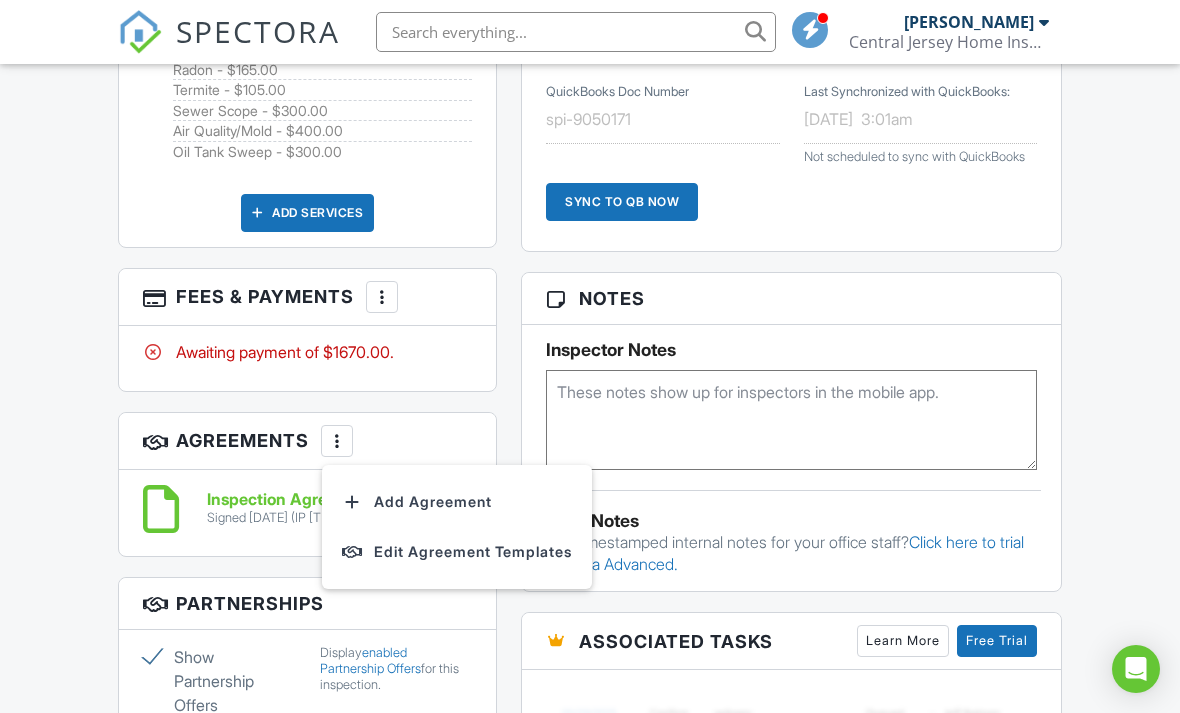 click on "Add Agreement" at bounding box center (457, 502) 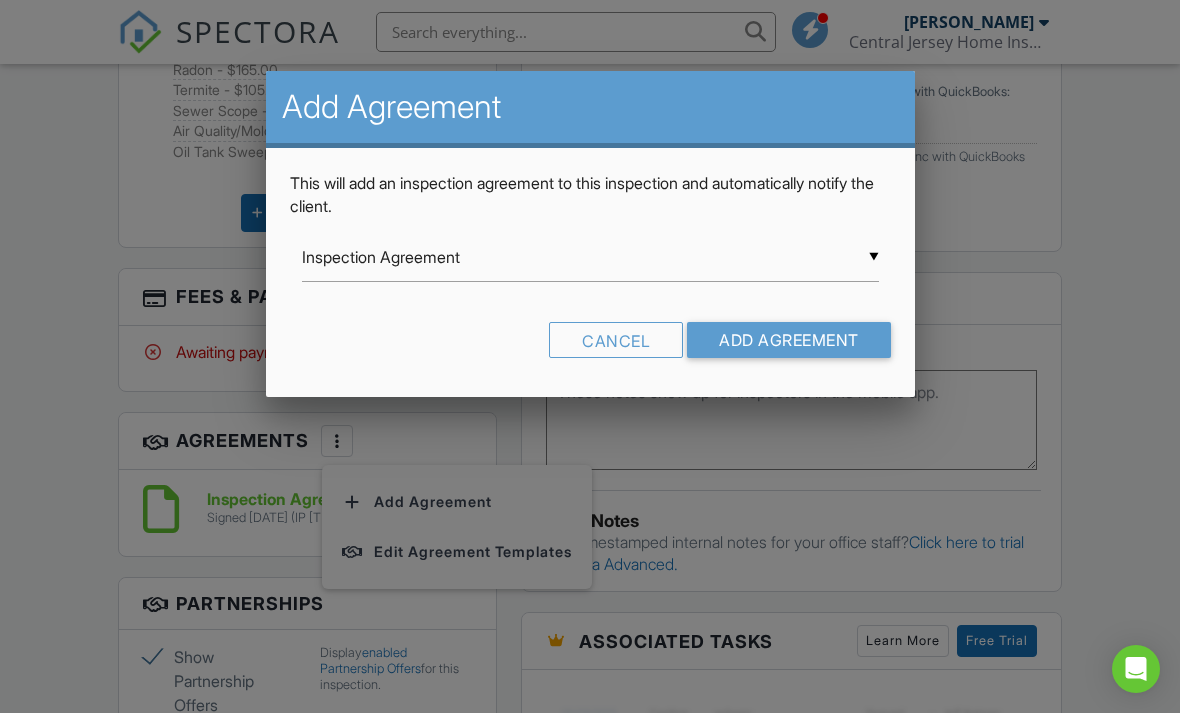 click on "Inspection Agreement" at bounding box center [590, 257] 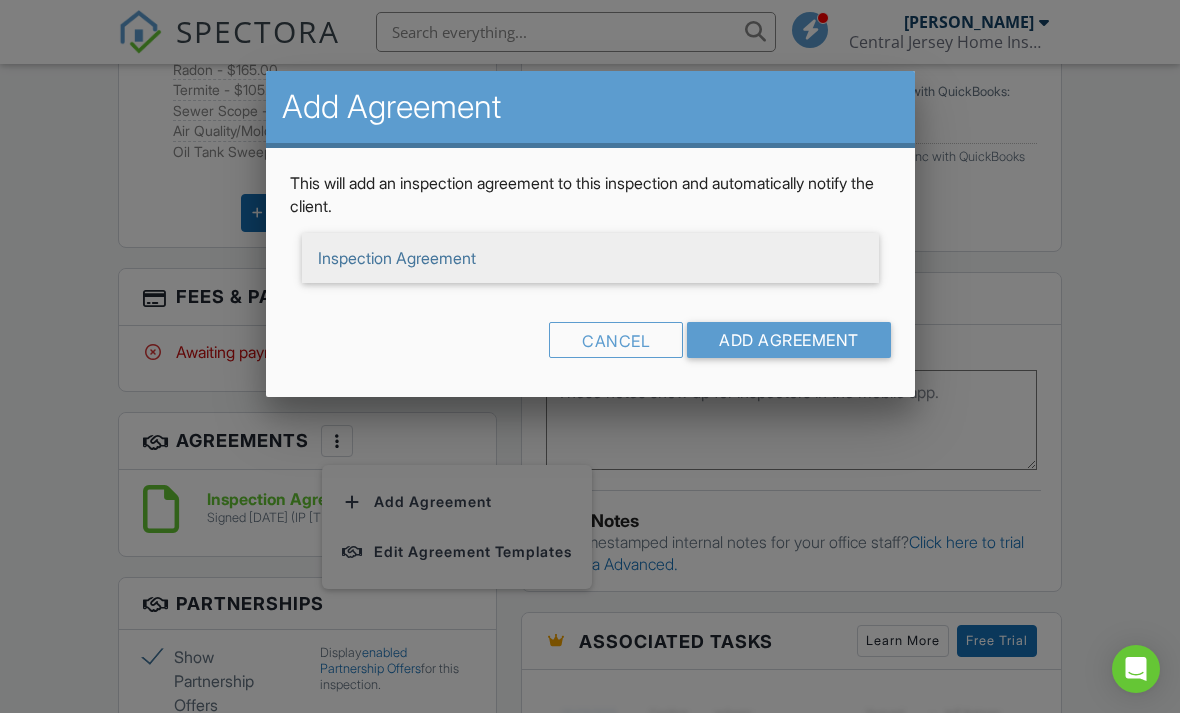 click on "Inspection Agreement" at bounding box center (590, 258) 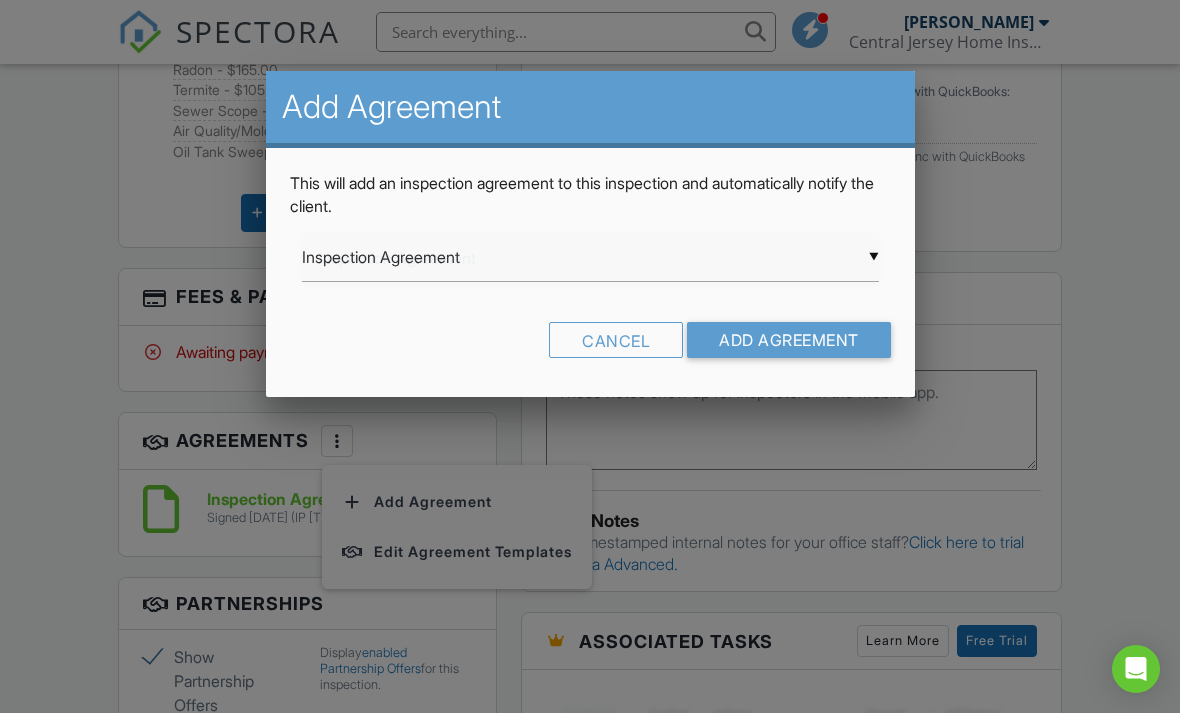 click on "Add Agreement" at bounding box center (789, 340) 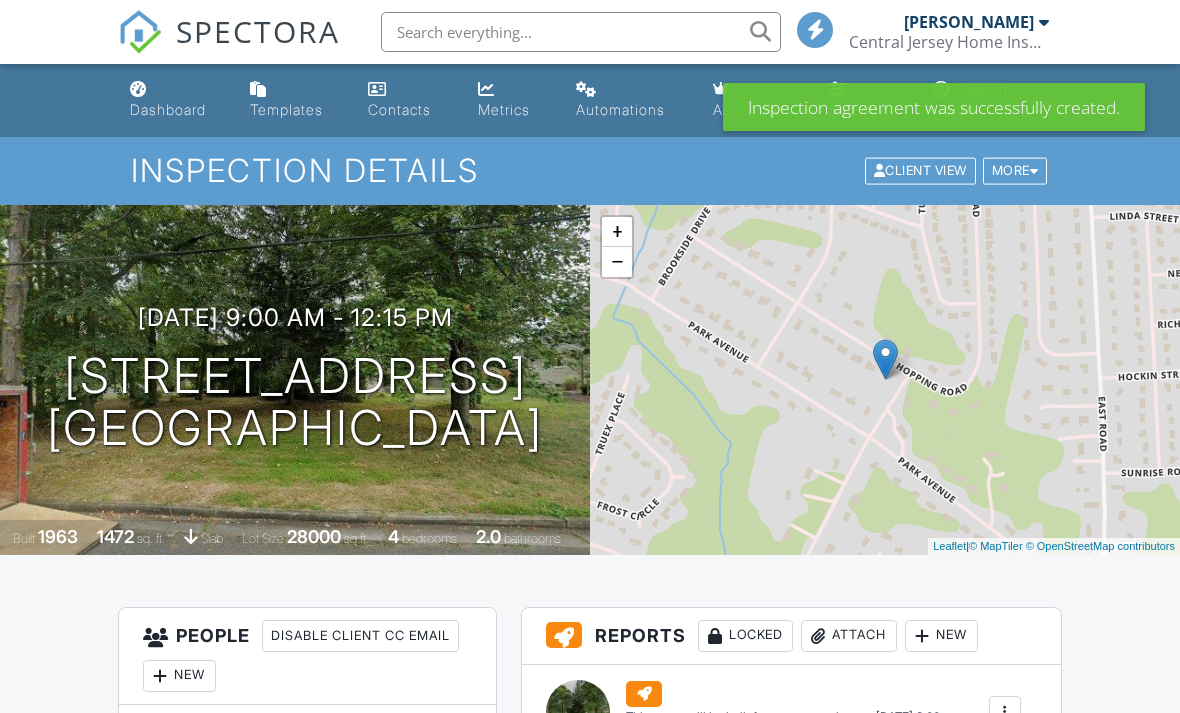 scroll, scrollTop: 0, scrollLeft: 0, axis: both 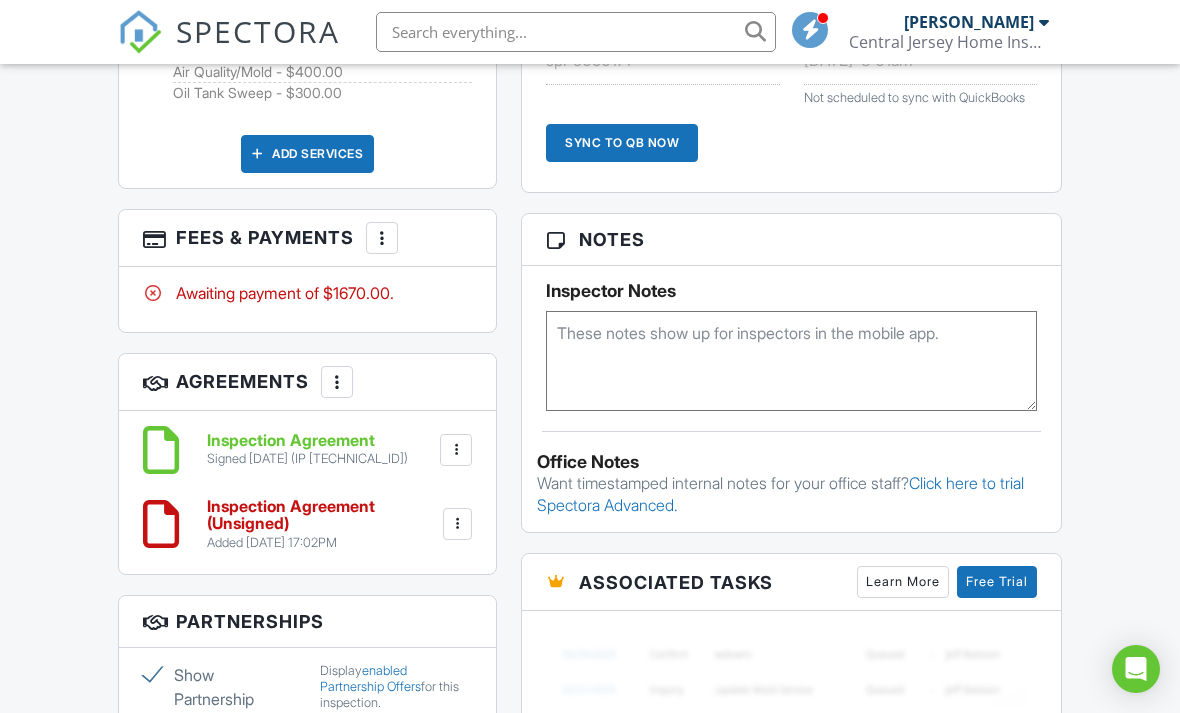 click at bounding box center (458, 524) 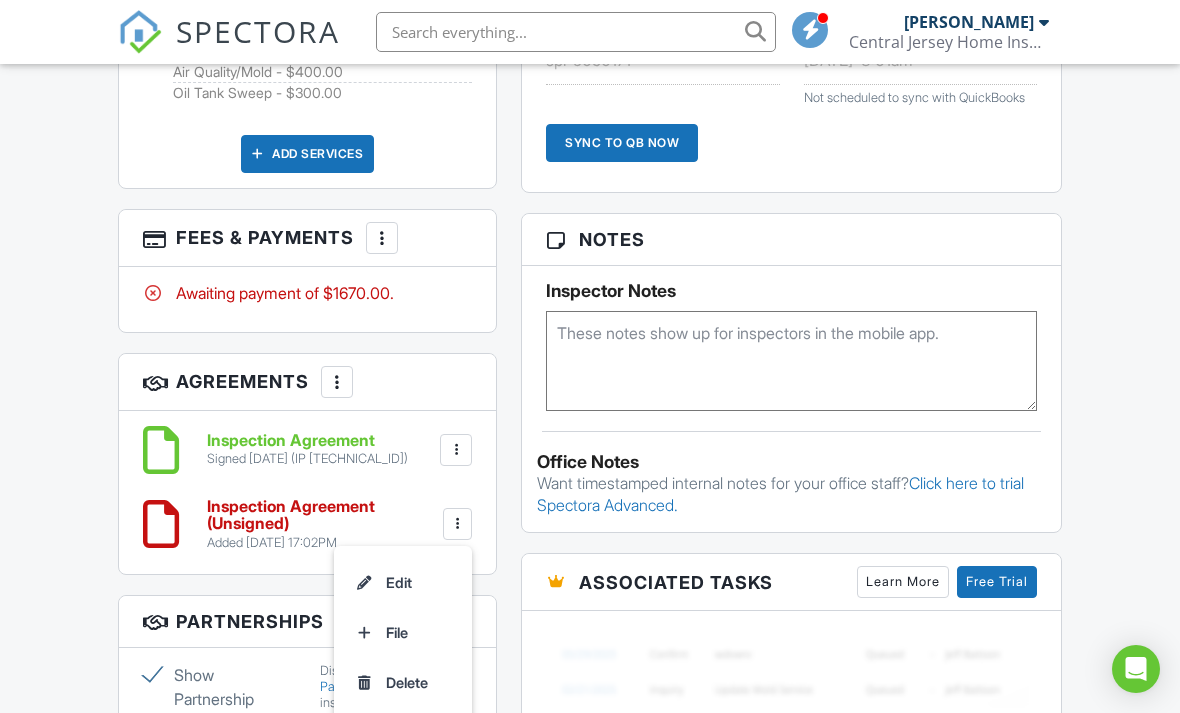 click on "Delete" at bounding box center [403, 683] 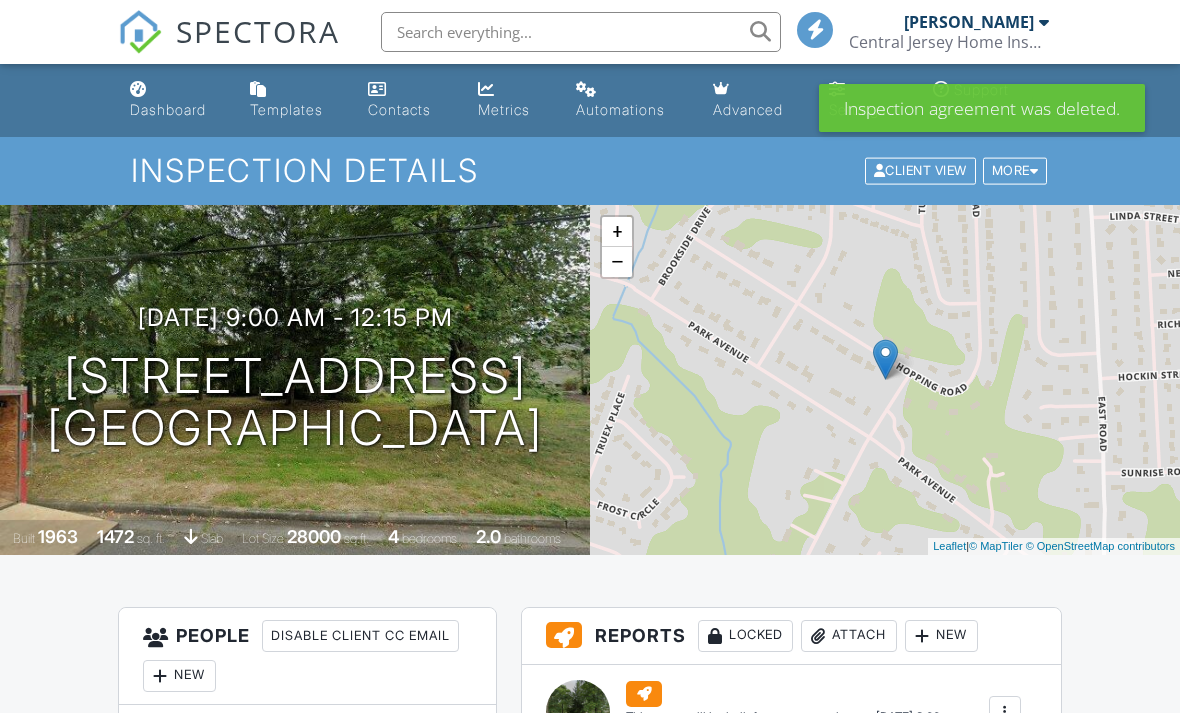 scroll, scrollTop: 0, scrollLeft: 0, axis: both 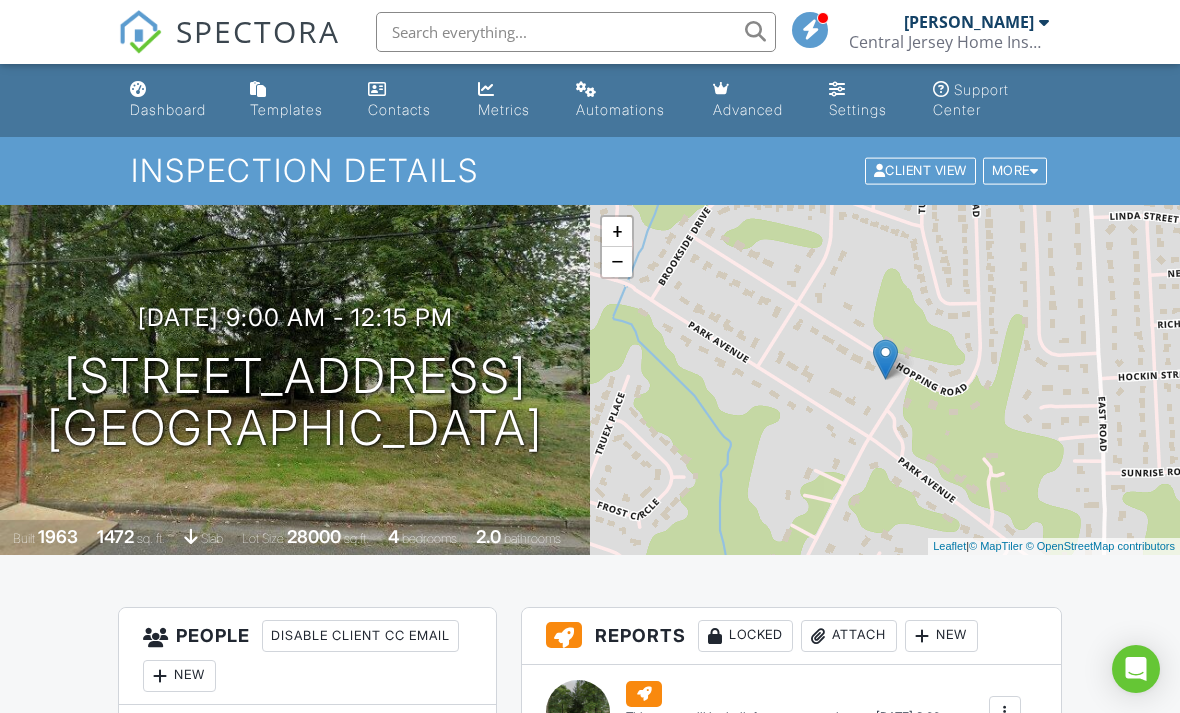 click on "Dashboard" at bounding box center [174, 100] 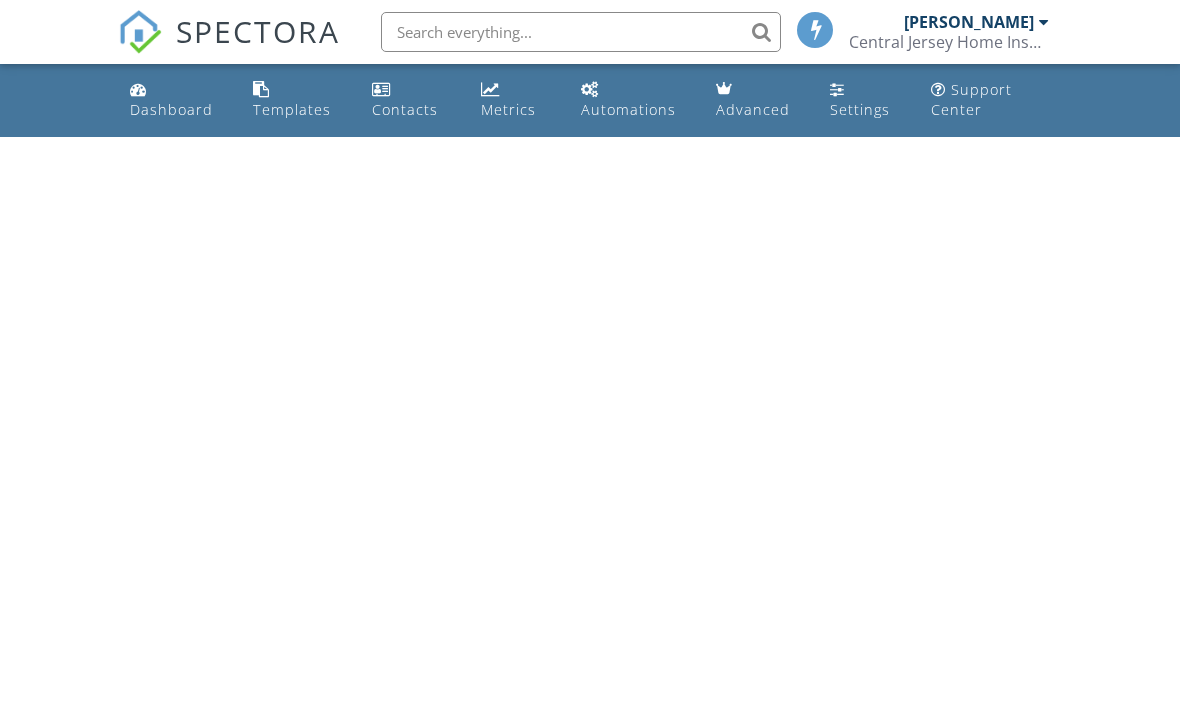 scroll, scrollTop: 0, scrollLeft: 0, axis: both 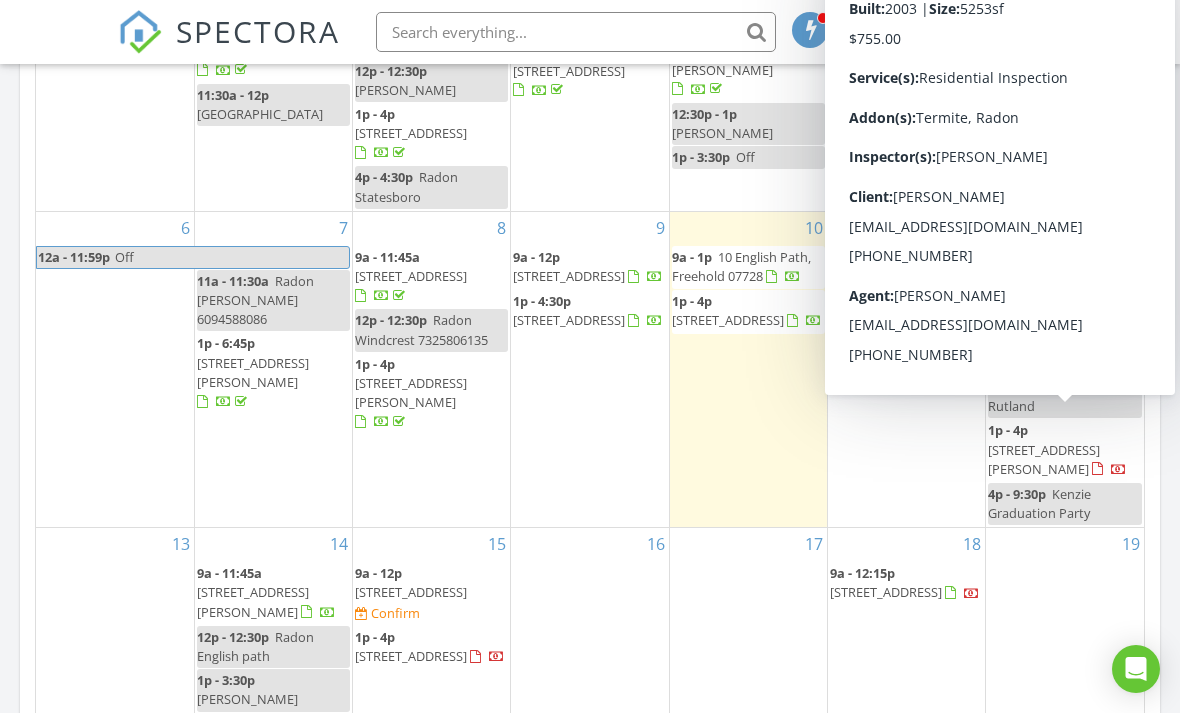click on "[STREET_ADDRESS][PERSON_NAME]" at bounding box center [1044, 459] 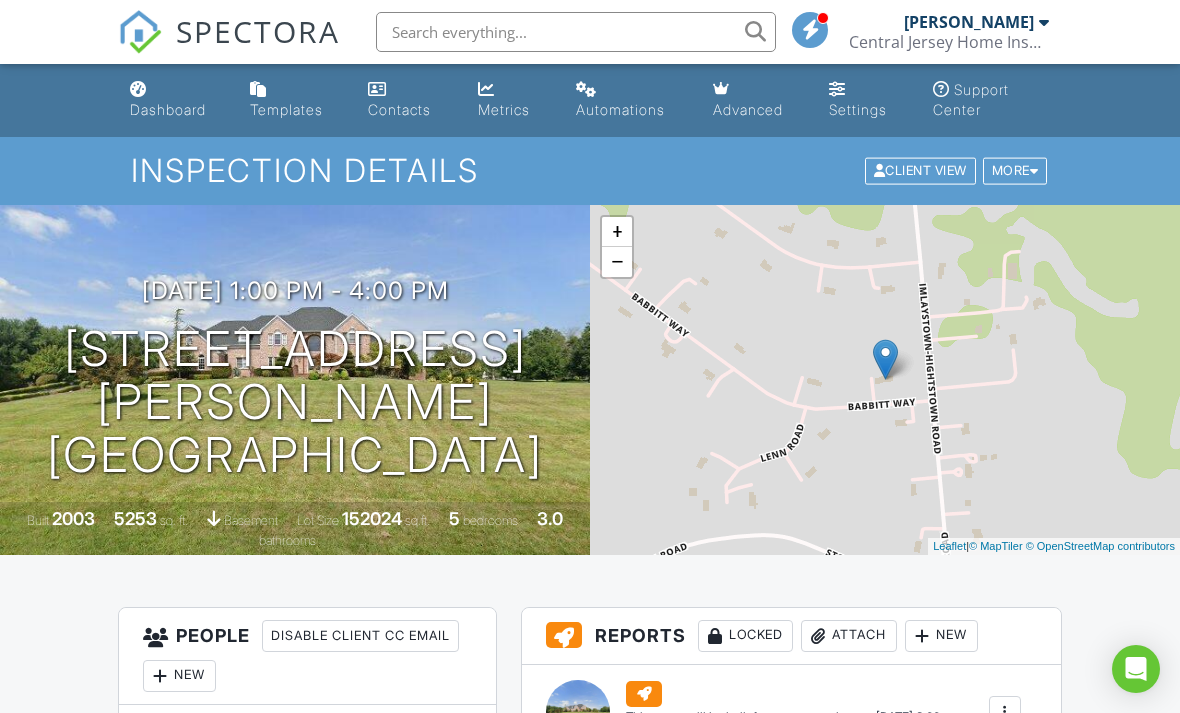 scroll, scrollTop: 742, scrollLeft: 0, axis: vertical 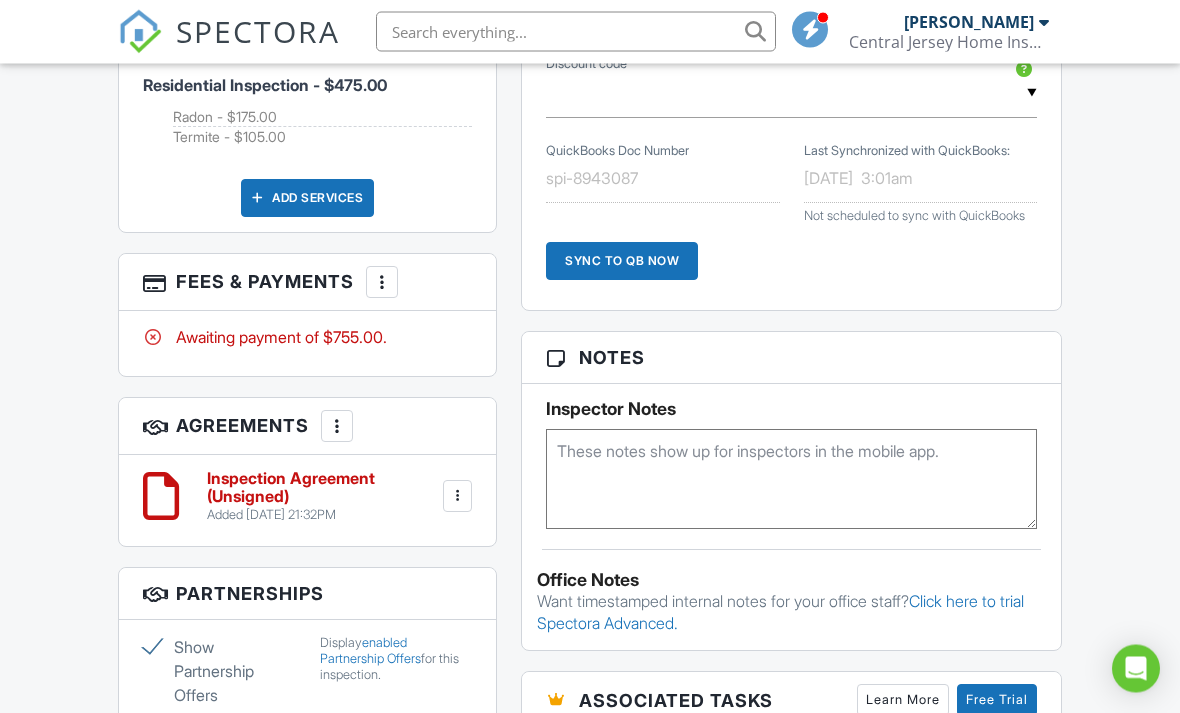 click at bounding box center [458, 497] 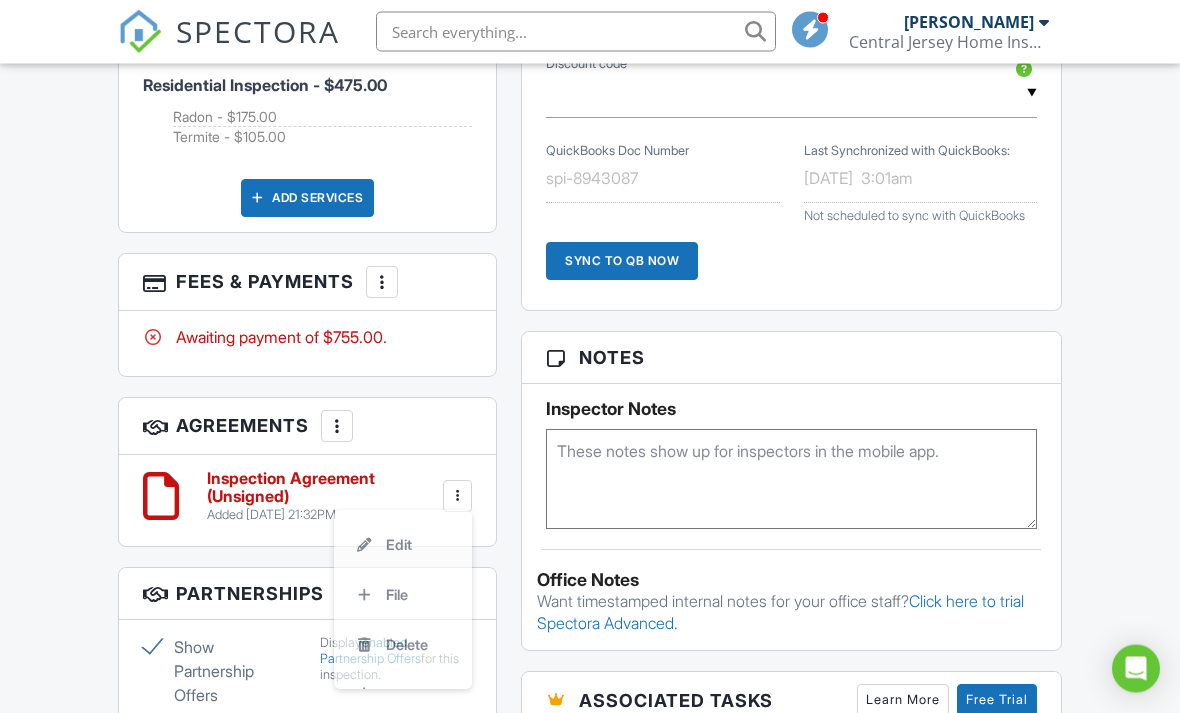 scroll, scrollTop: 1205, scrollLeft: 0, axis: vertical 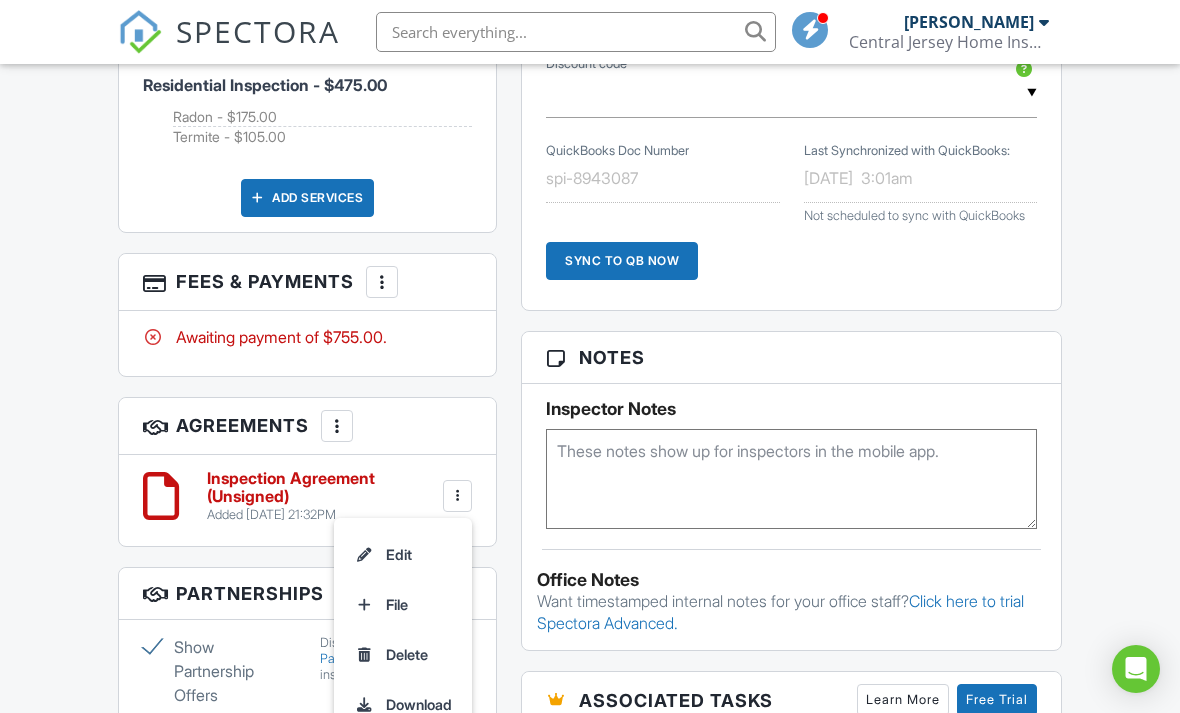 click on "Delete" at bounding box center (403, 655) 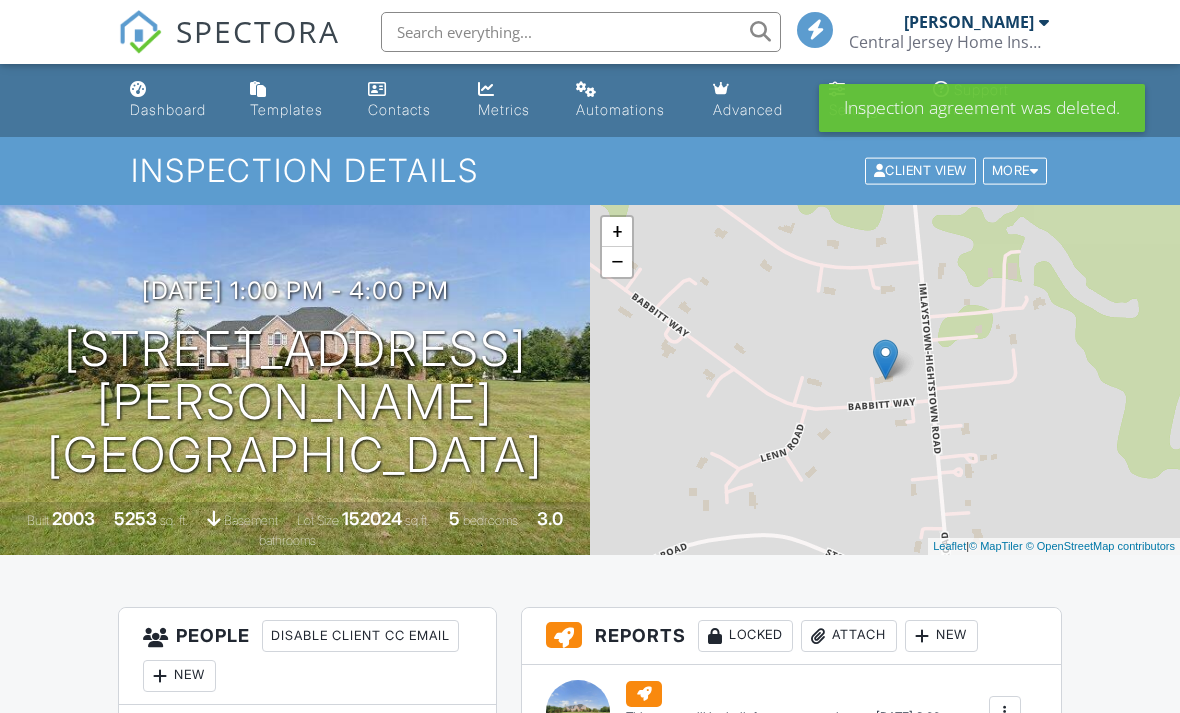 scroll, scrollTop: 0, scrollLeft: 0, axis: both 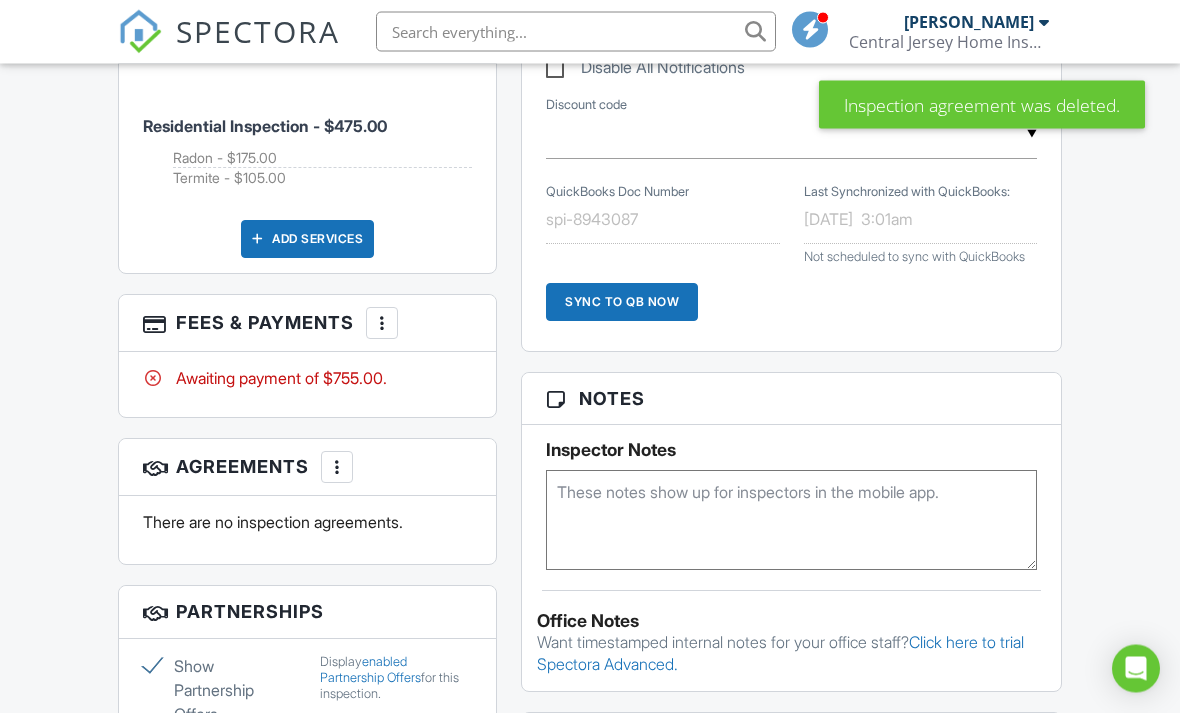 click at bounding box center [337, 468] 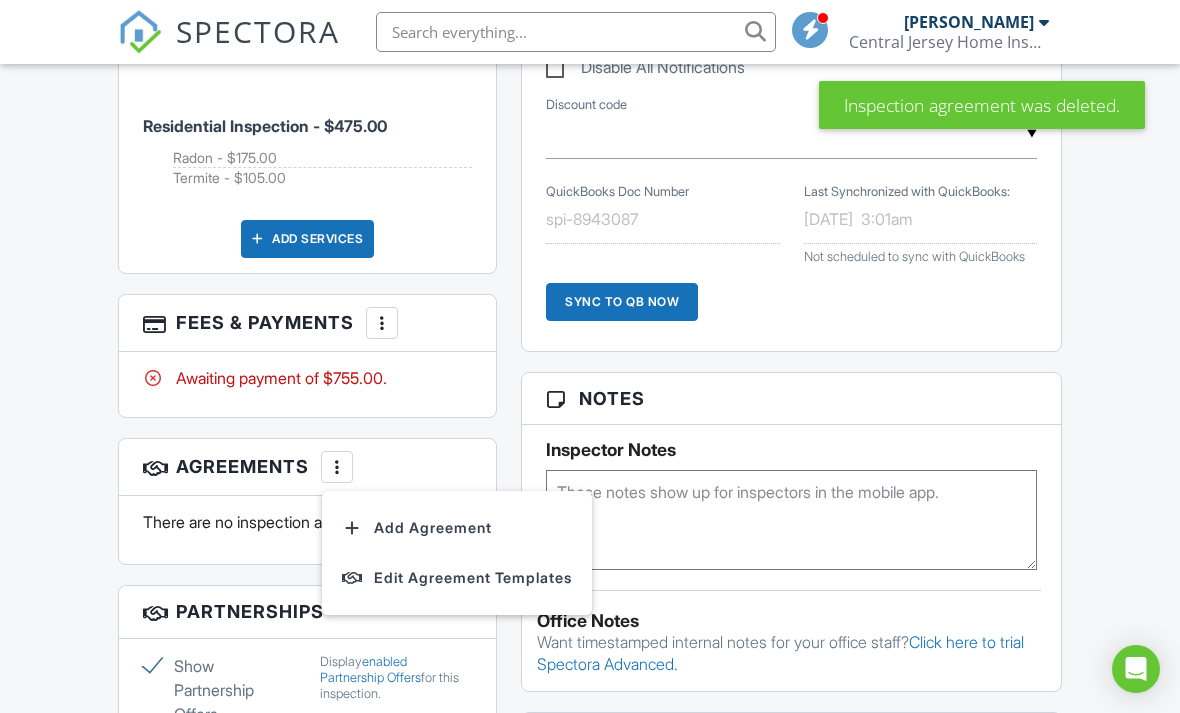 click on "Add Agreement" at bounding box center (457, 528) 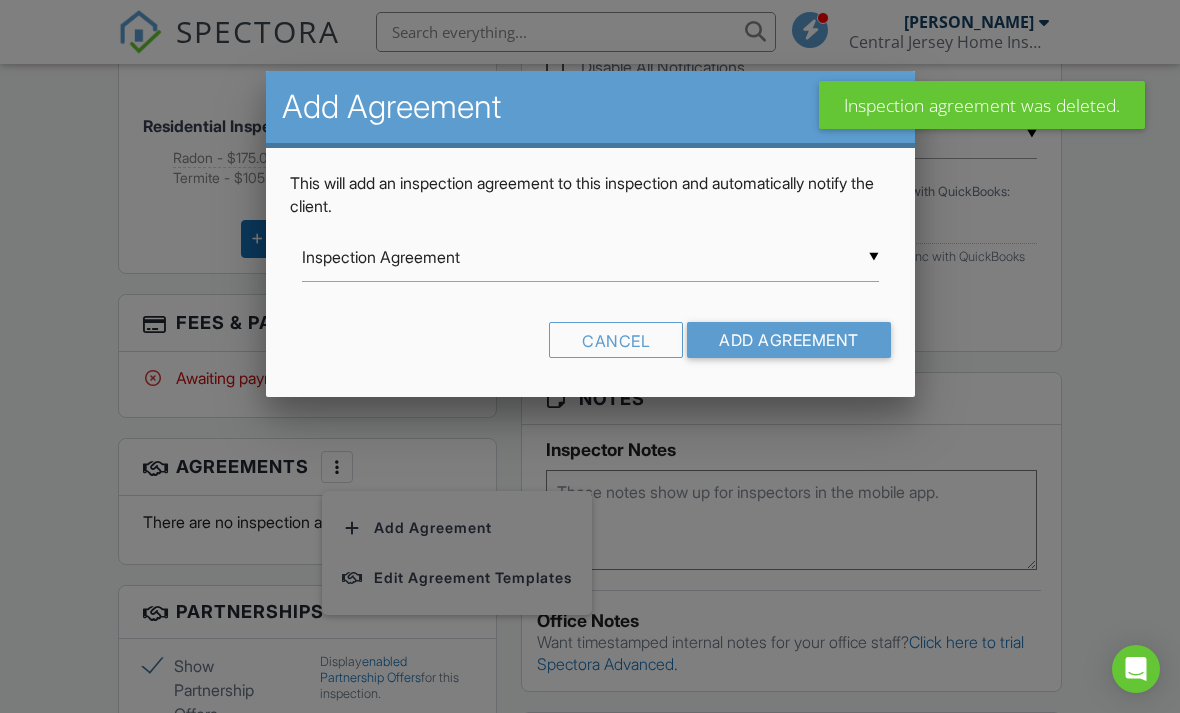 click on "Add Agreement" at bounding box center (789, 340) 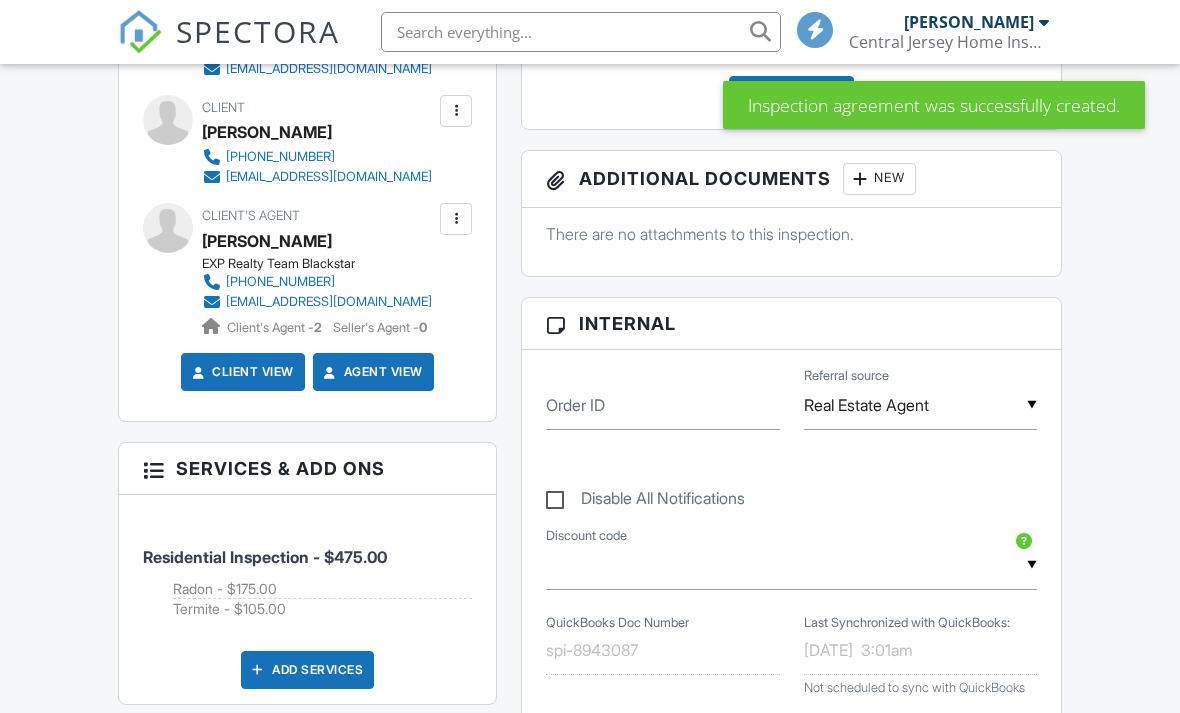 scroll, scrollTop: 0, scrollLeft: 0, axis: both 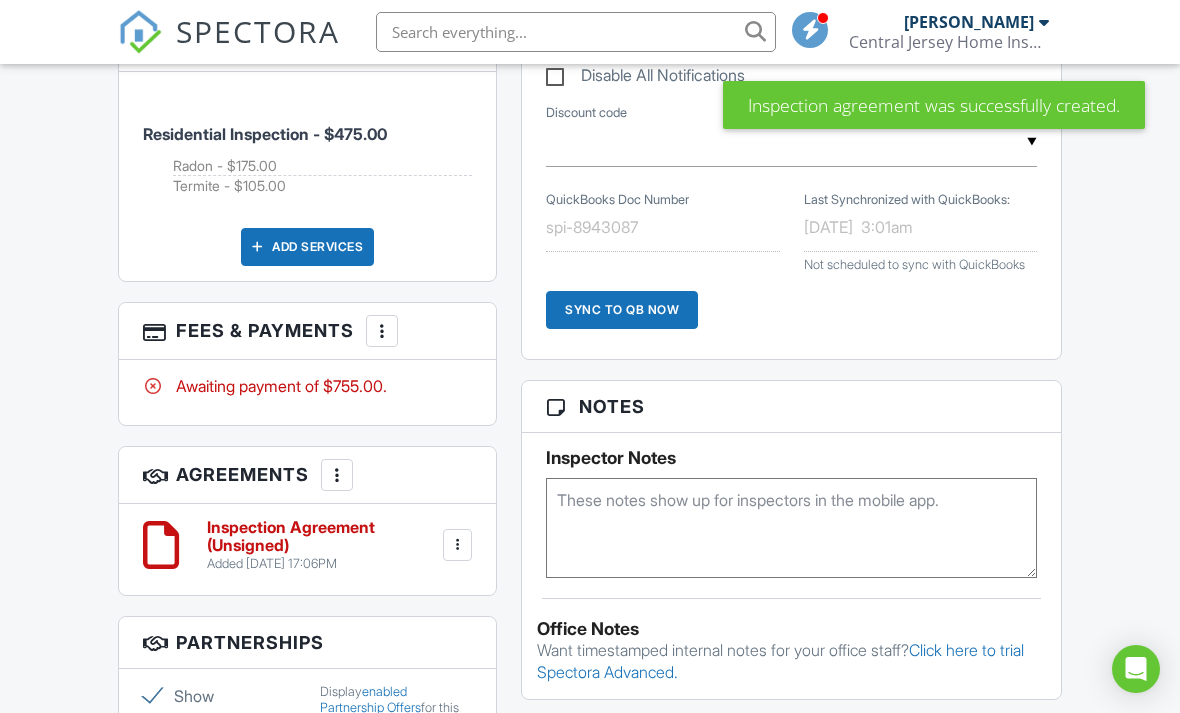click on "Inspection Agreement
(Unsigned)" at bounding box center [323, 536] 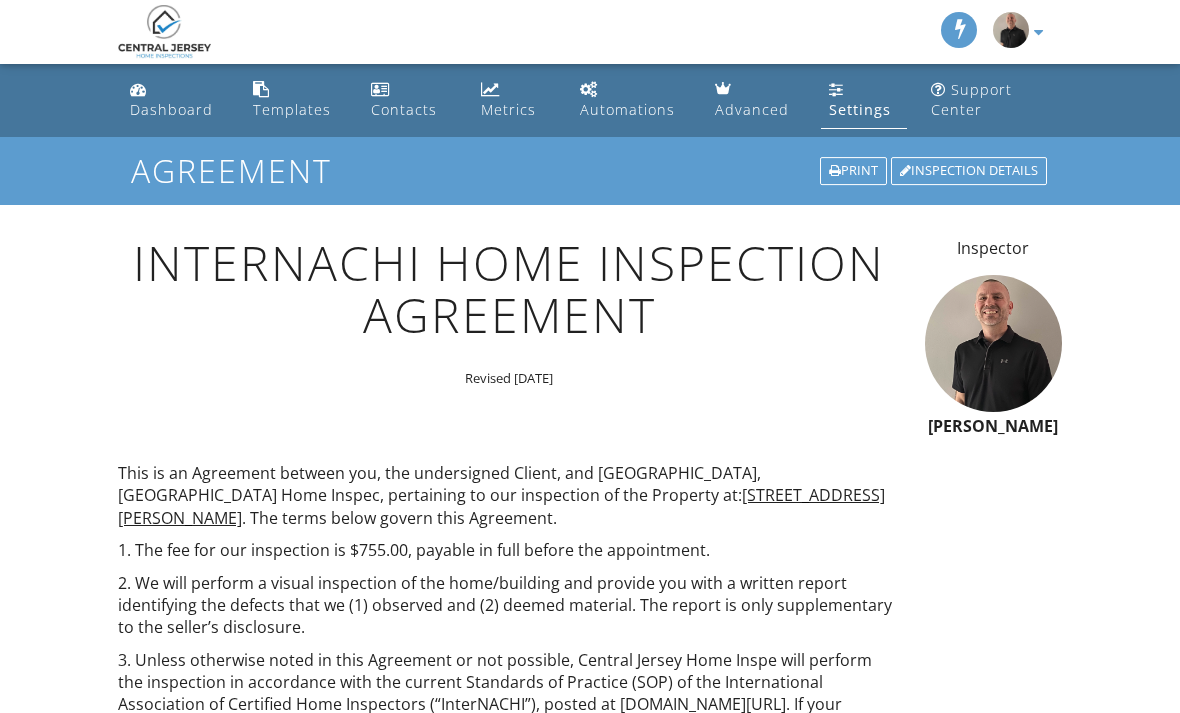 scroll, scrollTop: 0, scrollLeft: 0, axis: both 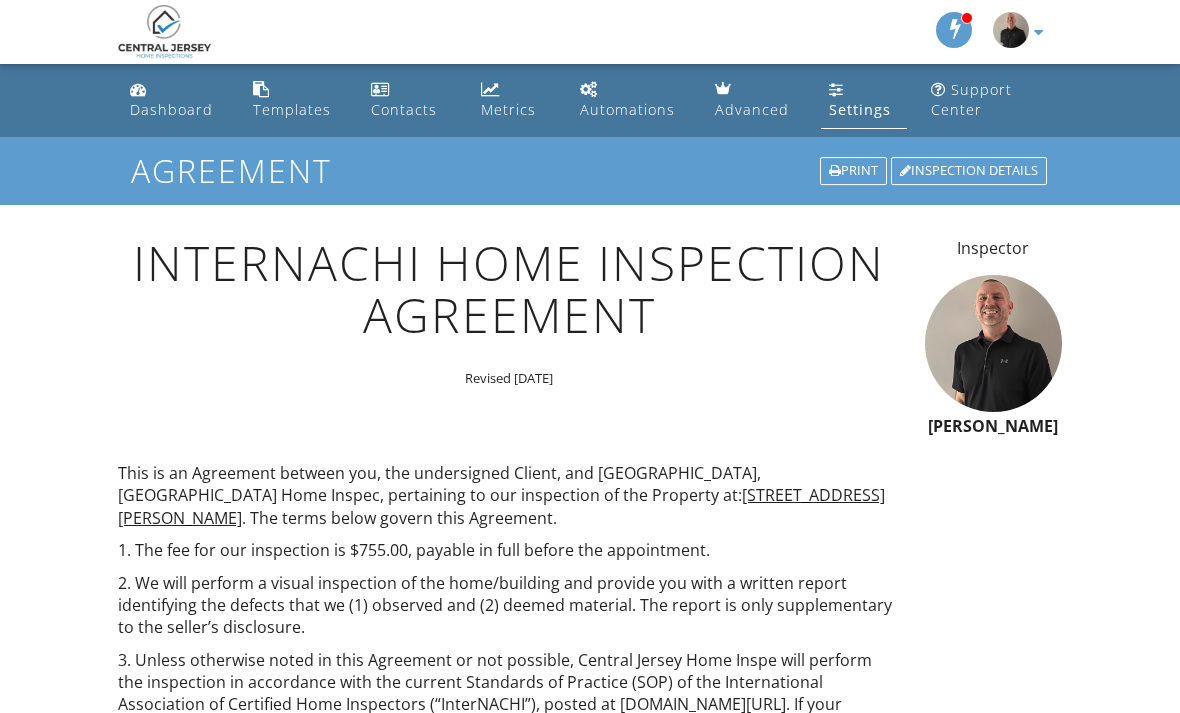 click on "Templates" at bounding box center [292, 109] 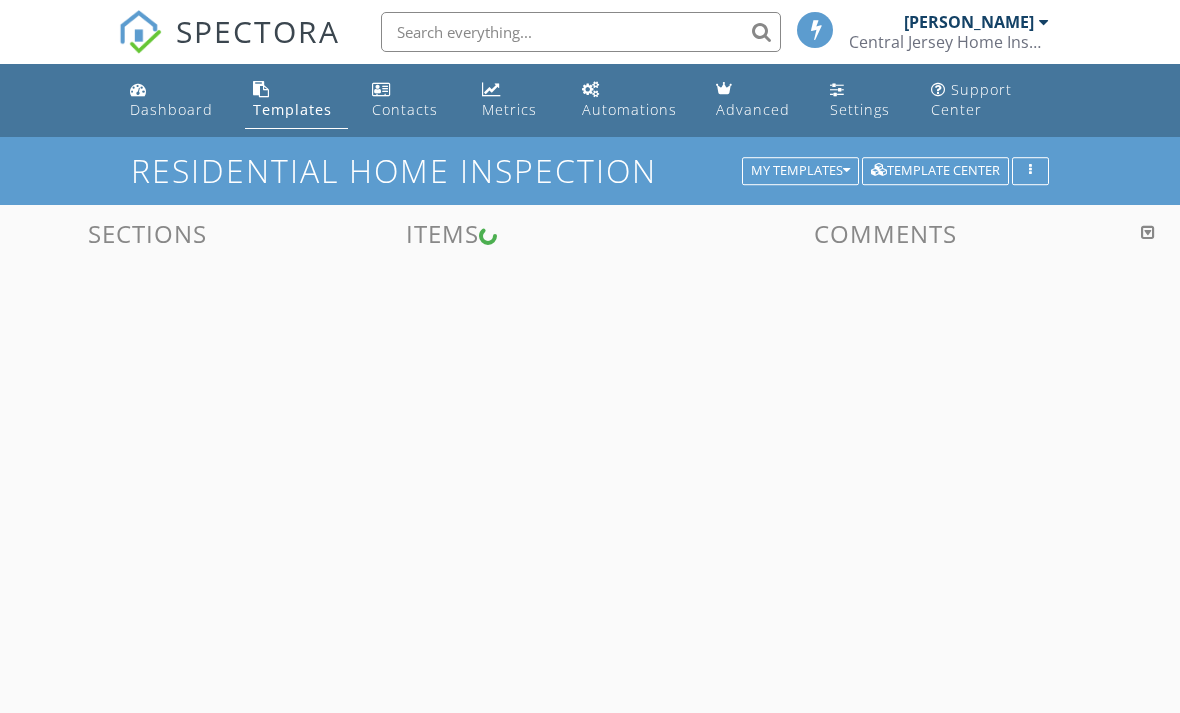 scroll, scrollTop: 0, scrollLeft: 0, axis: both 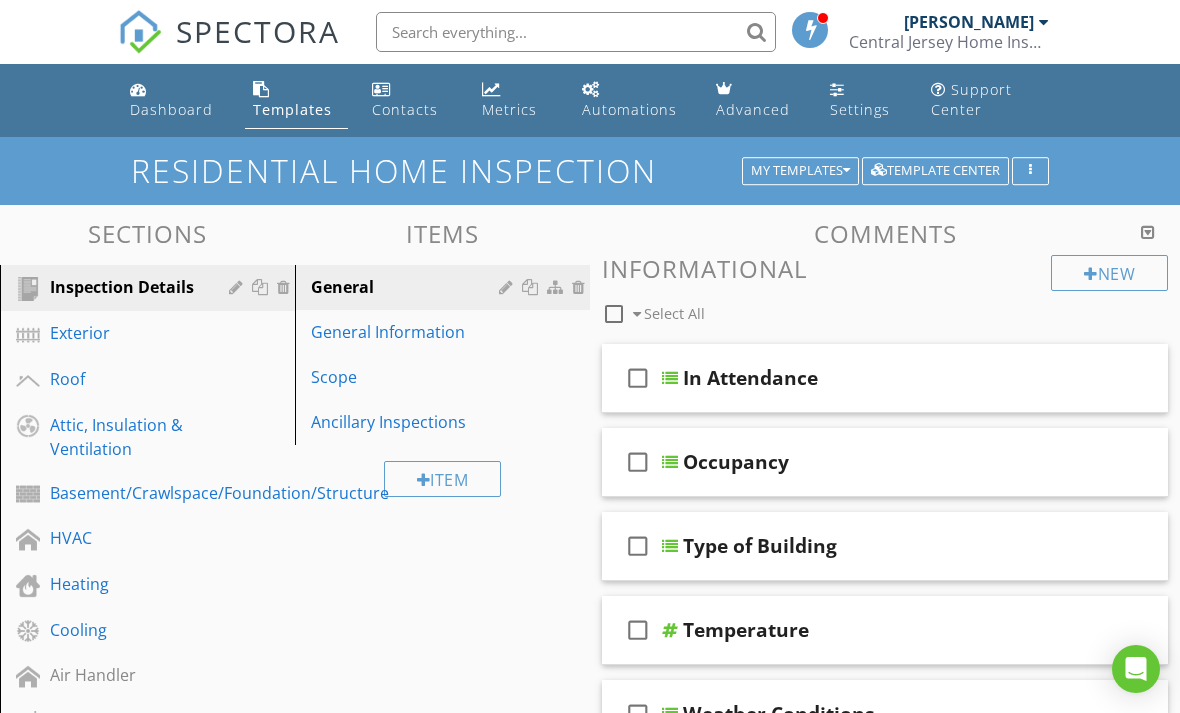 click on "Settings" at bounding box center (860, 109) 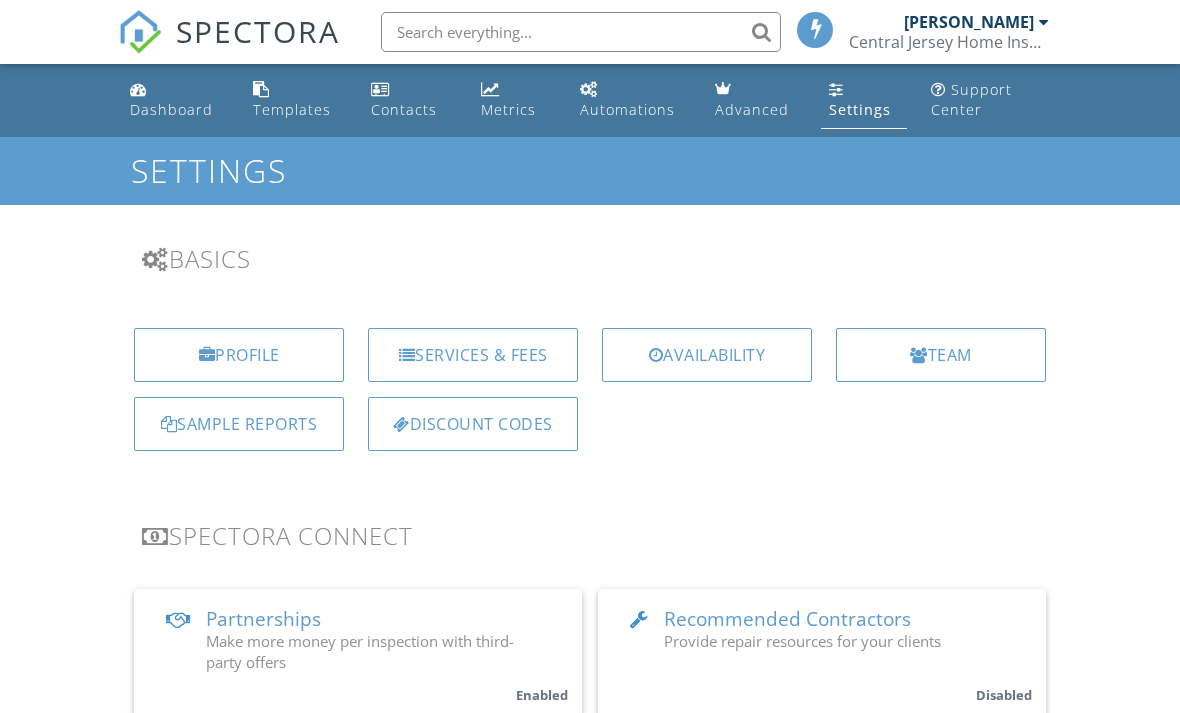 scroll, scrollTop: 0, scrollLeft: 0, axis: both 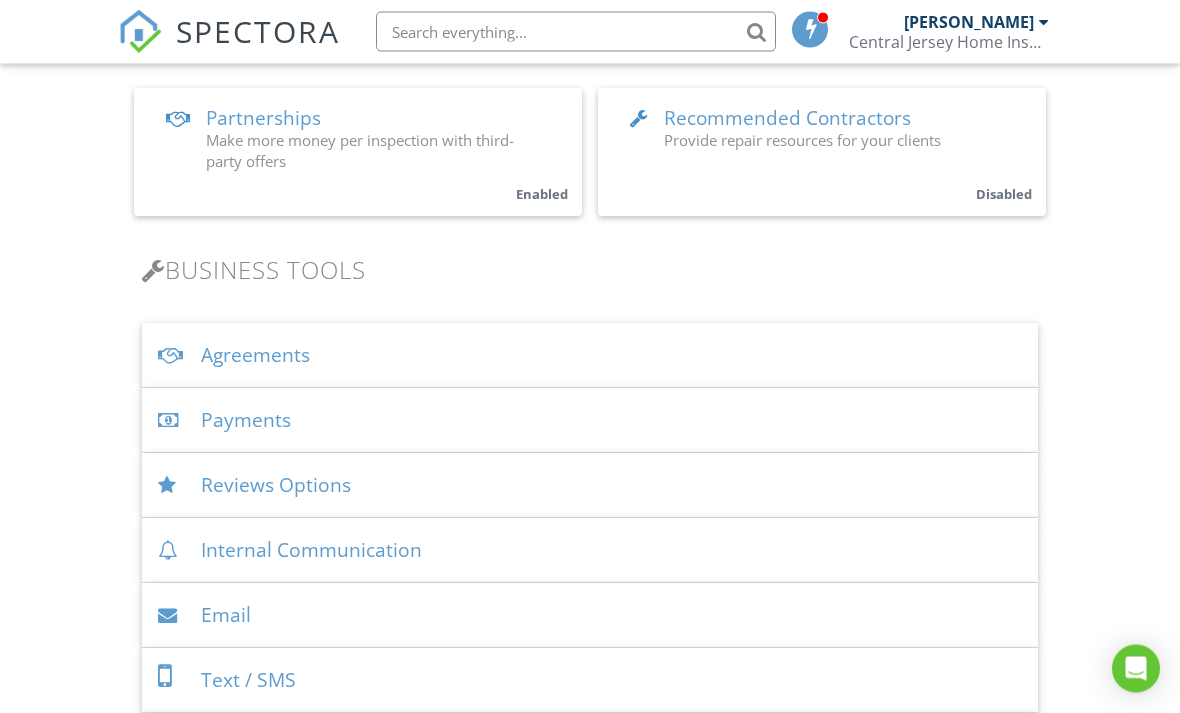 click on "Agreements" at bounding box center [590, 356] 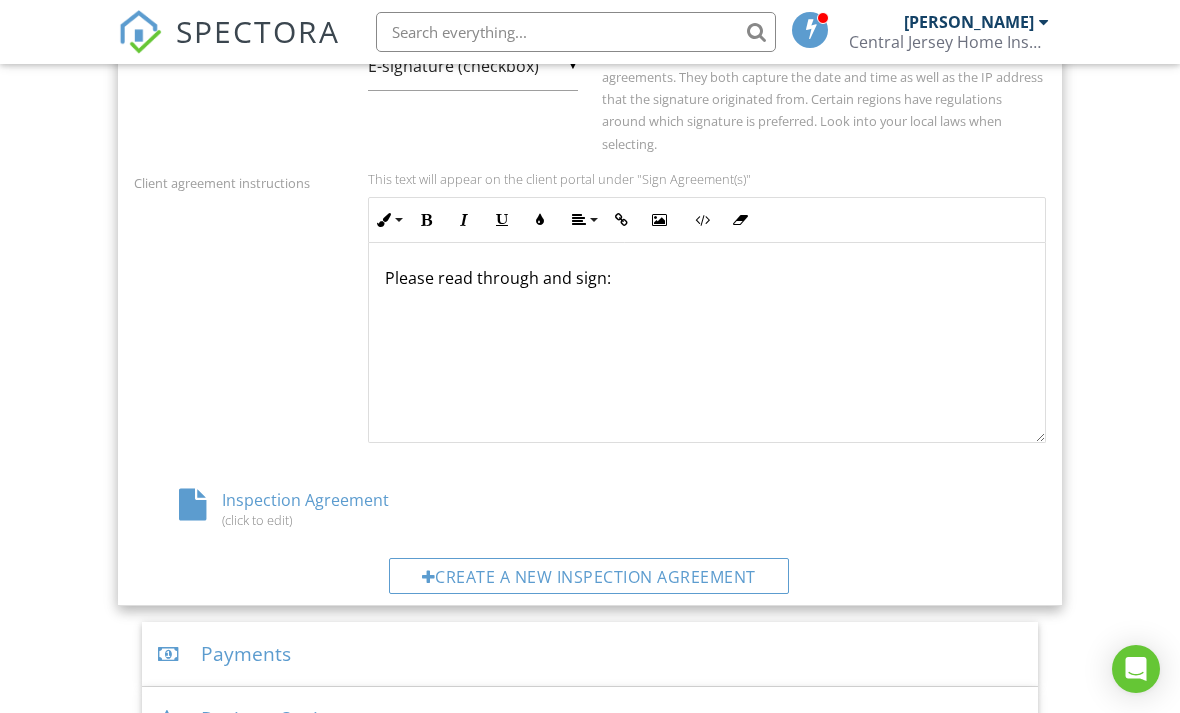 scroll, scrollTop: 1027, scrollLeft: 0, axis: vertical 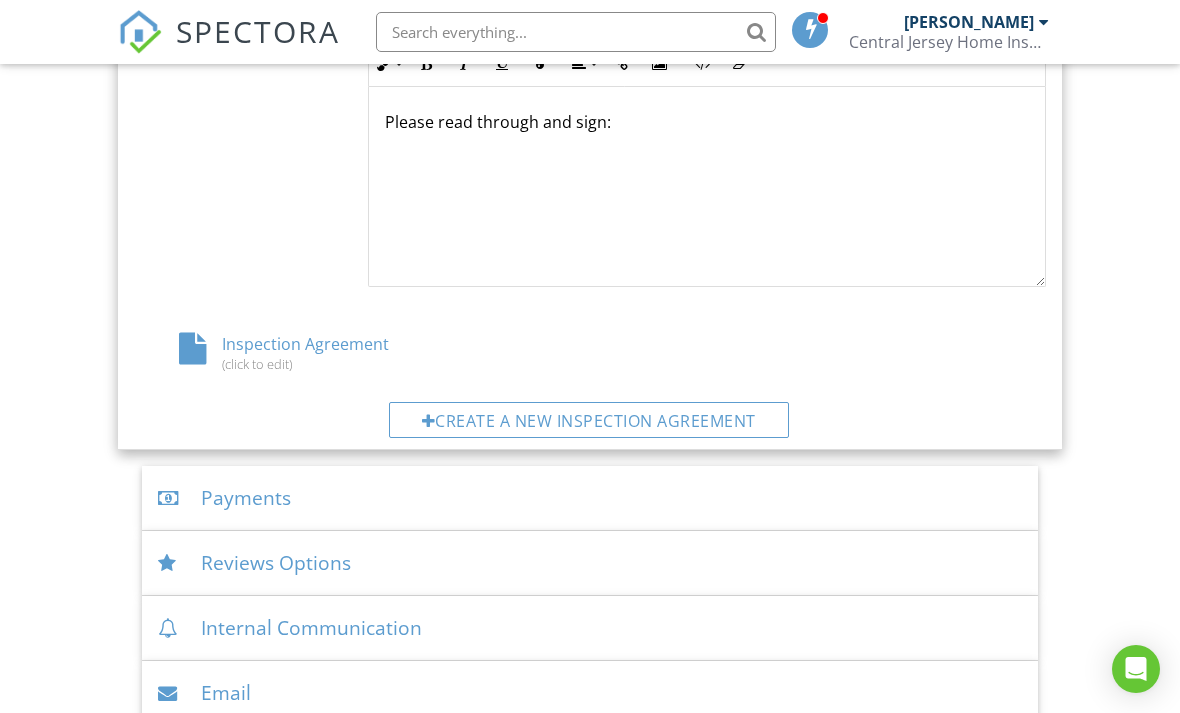 click on "Inspection Agreement
(click to edit)" at bounding box center [286, 352] 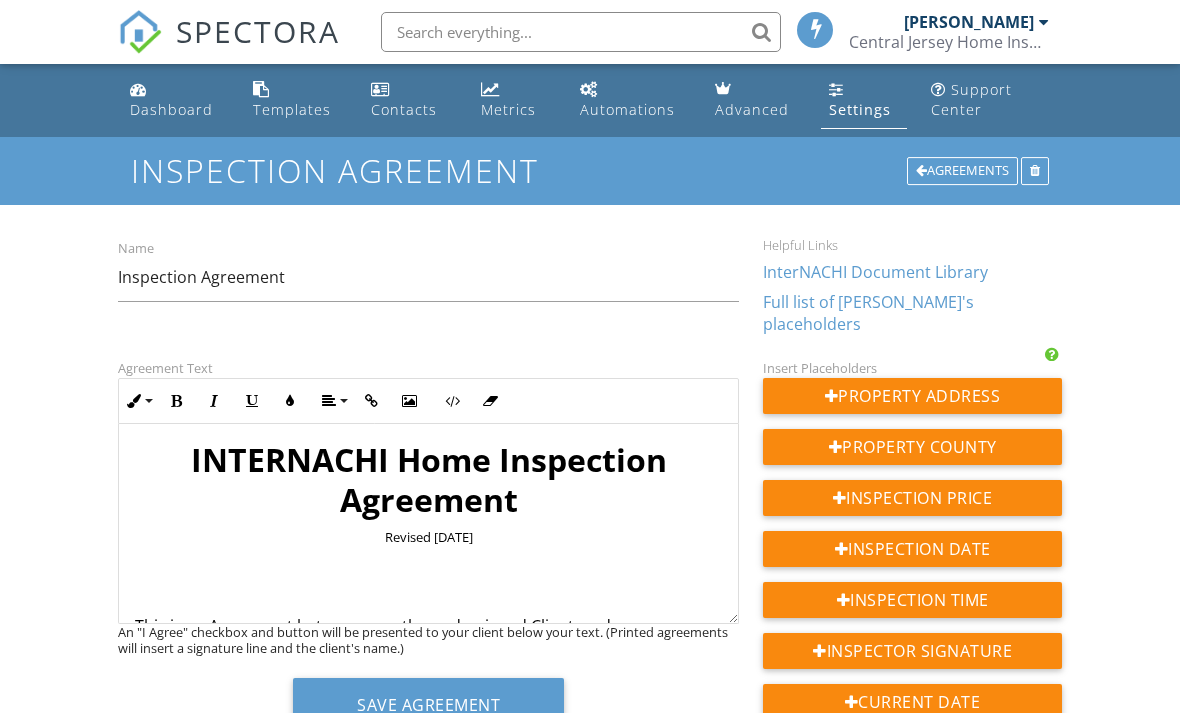 scroll, scrollTop: 0, scrollLeft: 0, axis: both 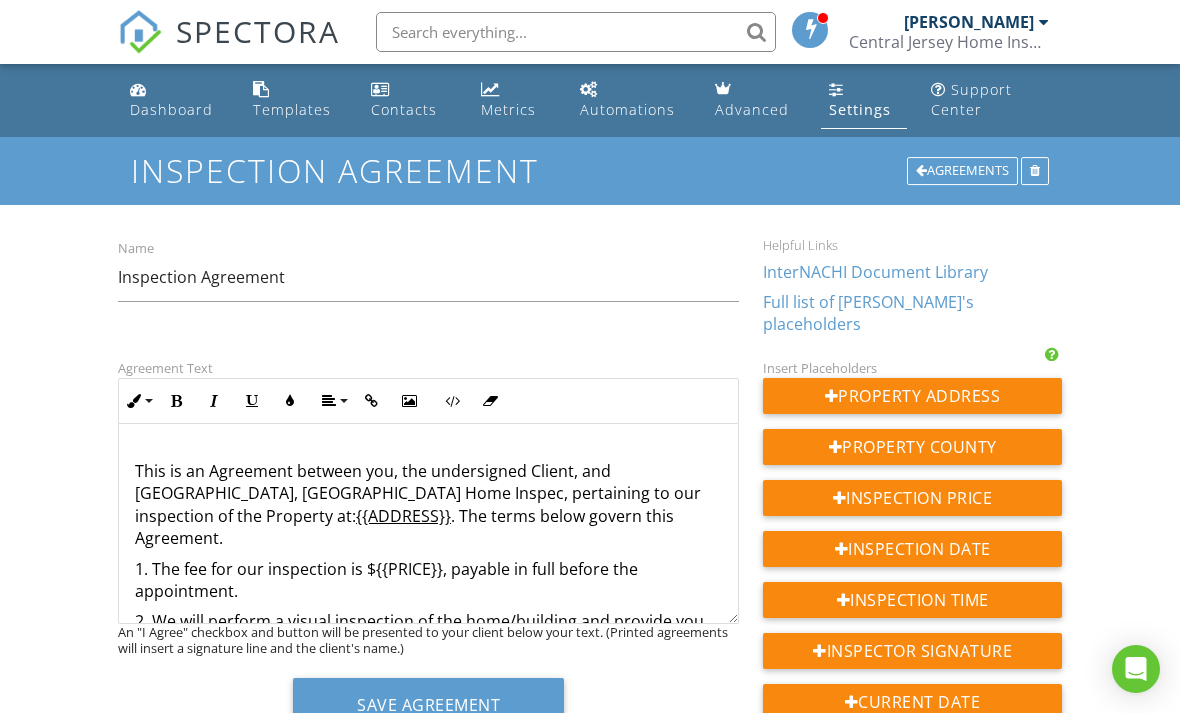 click on "This is an Agreement between you, the undersigned Client, and [GEOGRAPHIC_DATA], [GEOGRAPHIC_DATA] Home Inspec, pertaining to our inspection of the Property at:  {{ADDRESS}} . The terms below govern this Agreement." at bounding box center (428, 505) 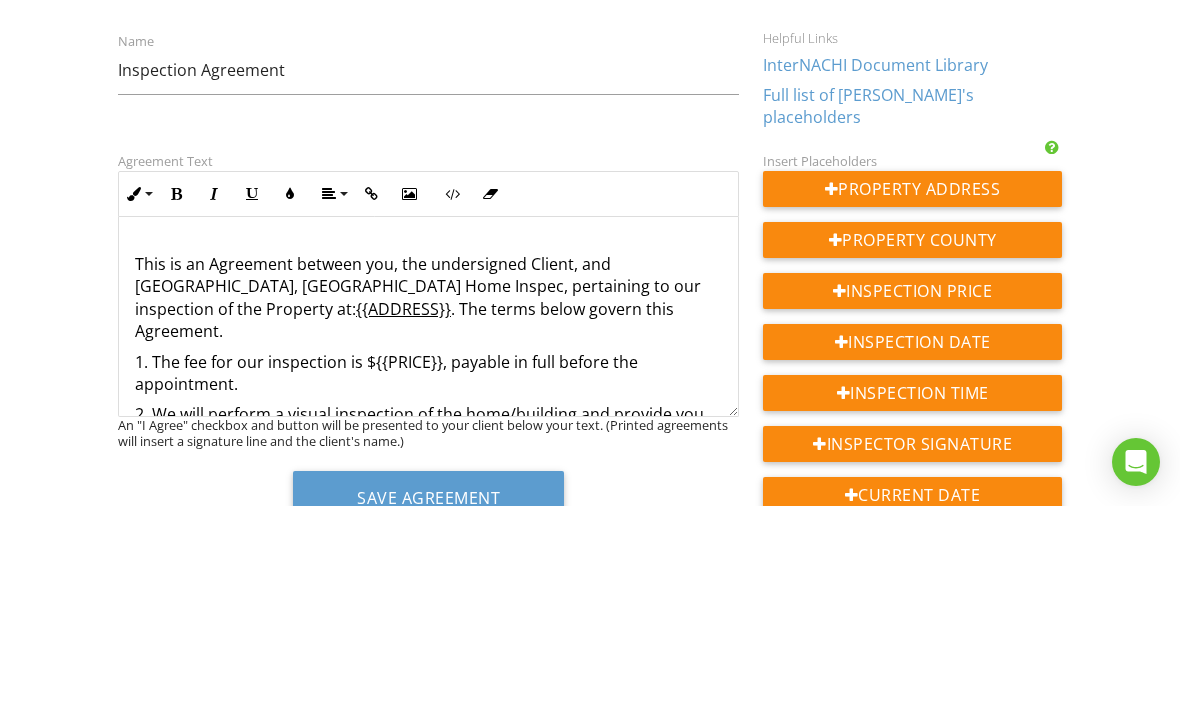 type 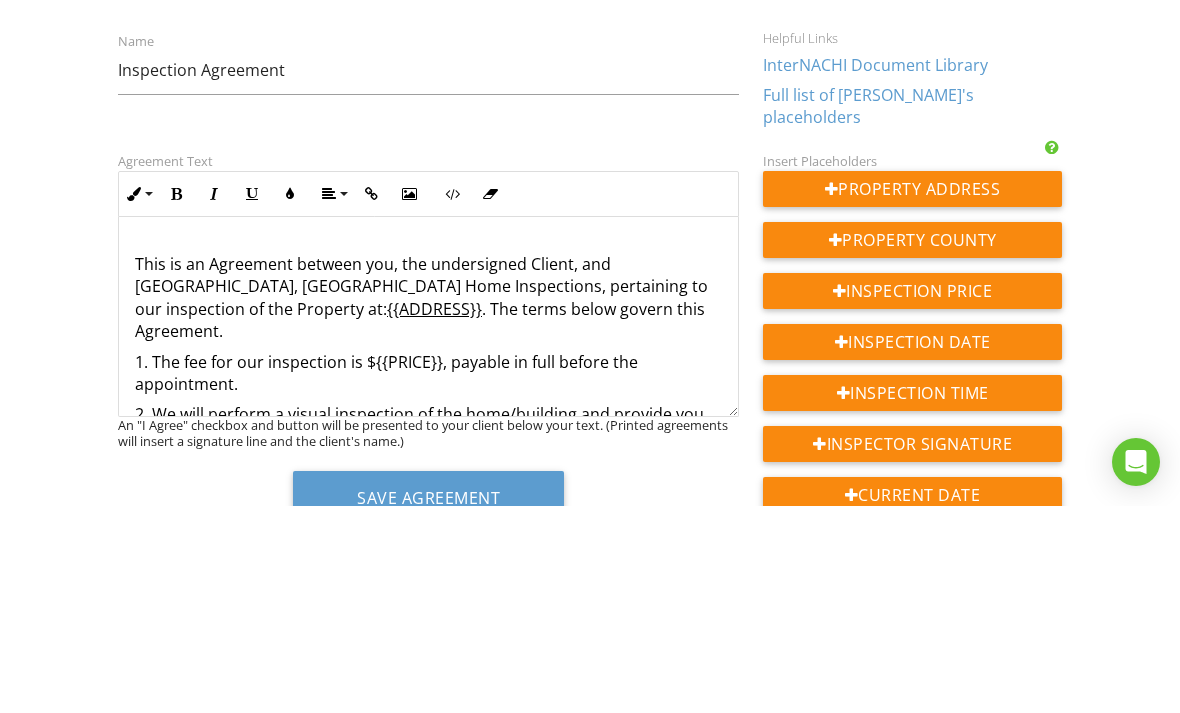 scroll, scrollTop: 207, scrollLeft: 0, axis: vertical 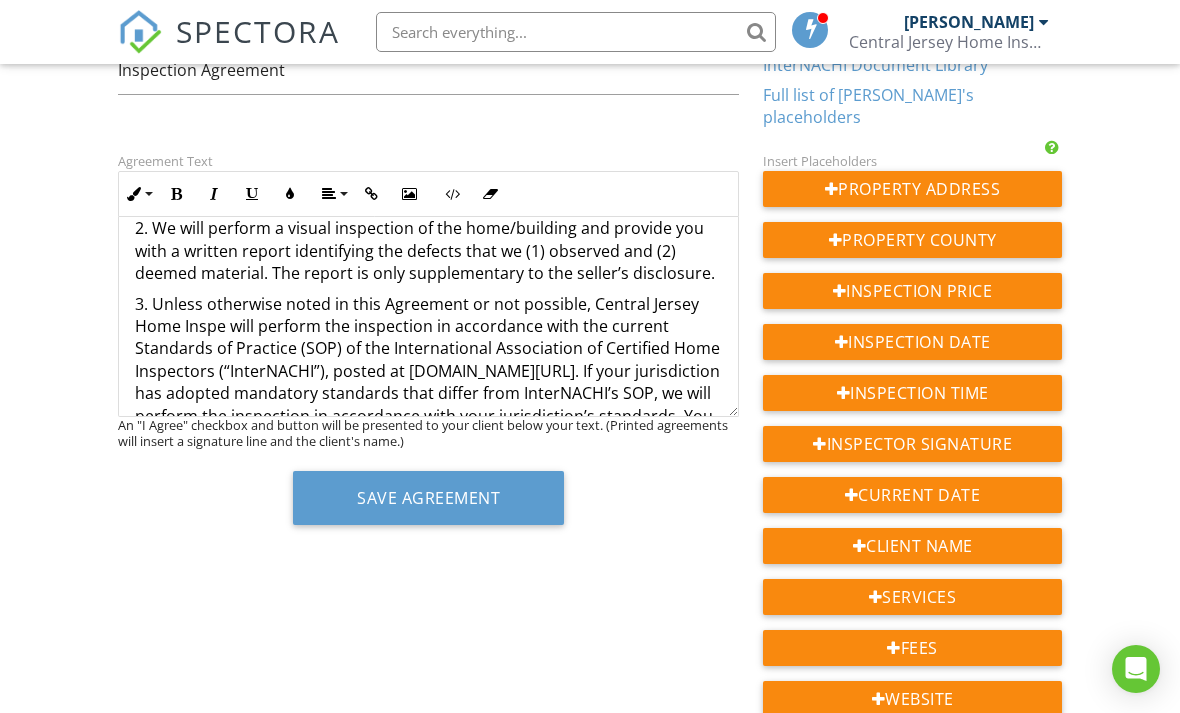 click on "3. Unless otherwise noted in this Agreement or not possible, Central Jersey Home Inspe will perform the inspection in accordance with the current Standards of Practice (SOP) of the
International Association of Certified Home Inspectors (“InterNACHI”), posted at [DOMAIN_NAME][URL]. If your jurisdiction has adopted mandatory standards
that differ from InterNACHI’s SOP, we will perform the inspection in accordance with your jurisdiction’s standards. You understand that InterNACHI’s SOP
contains limitations, exceptions, and exclusions. You understand that InterNACHI is not a party to this Agreement, has no control over us, and does not
employ or supervise us." at bounding box center (428, 394) 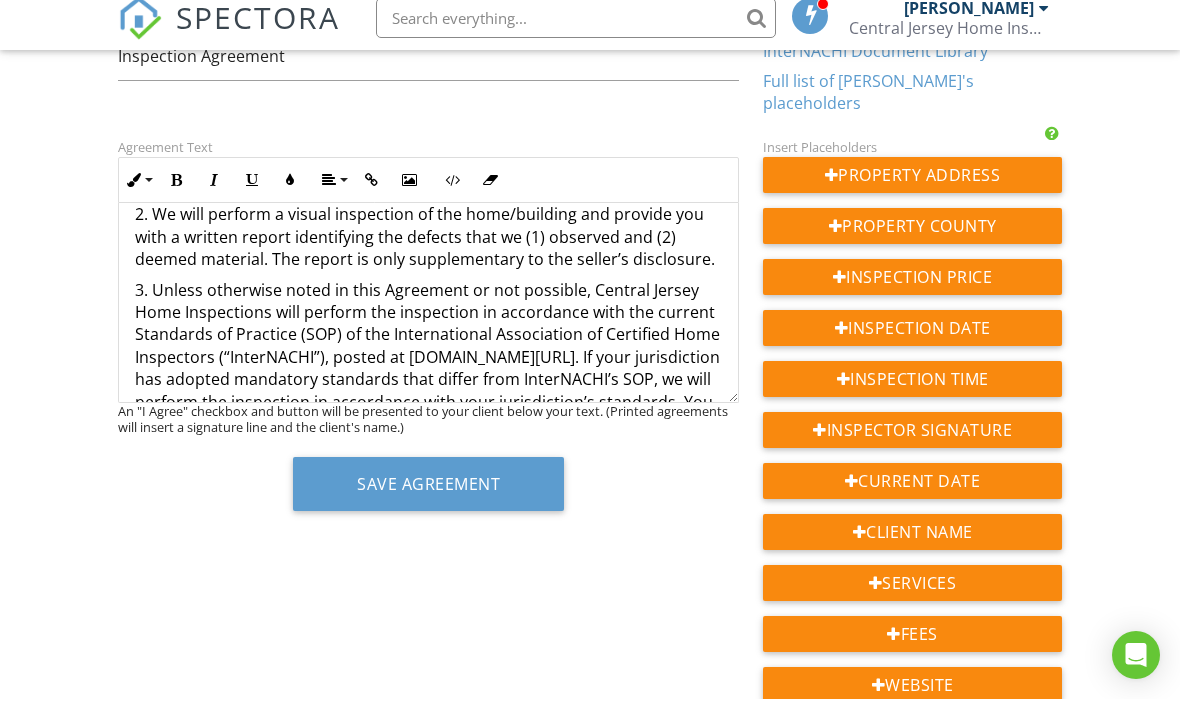 scroll, scrollTop: 221, scrollLeft: 0, axis: vertical 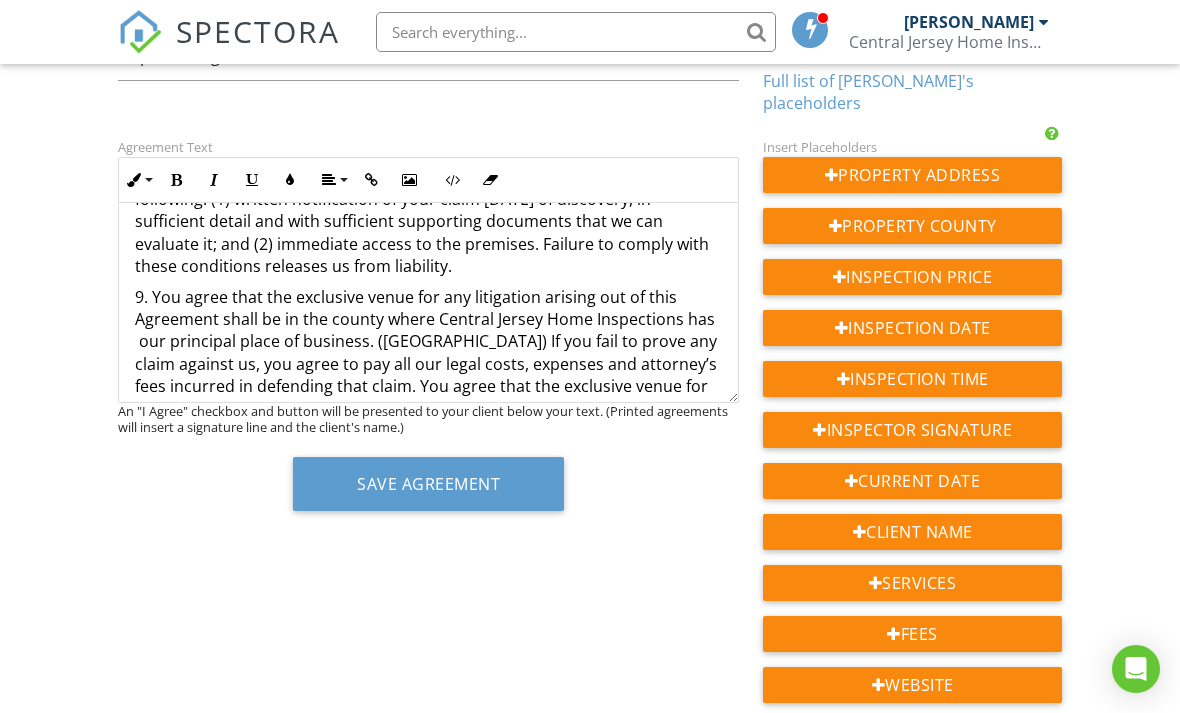 click on "Save Agreement" at bounding box center [428, 484] 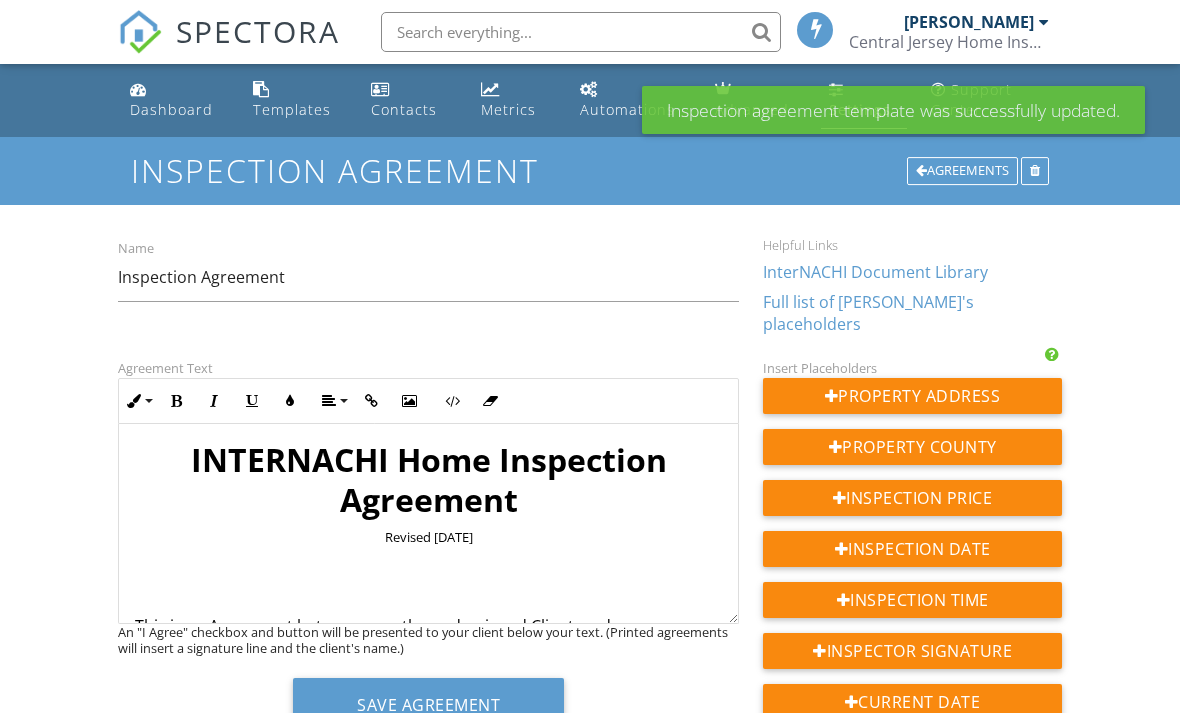 scroll, scrollTop: 0, scrollLeft: 0, axis: both 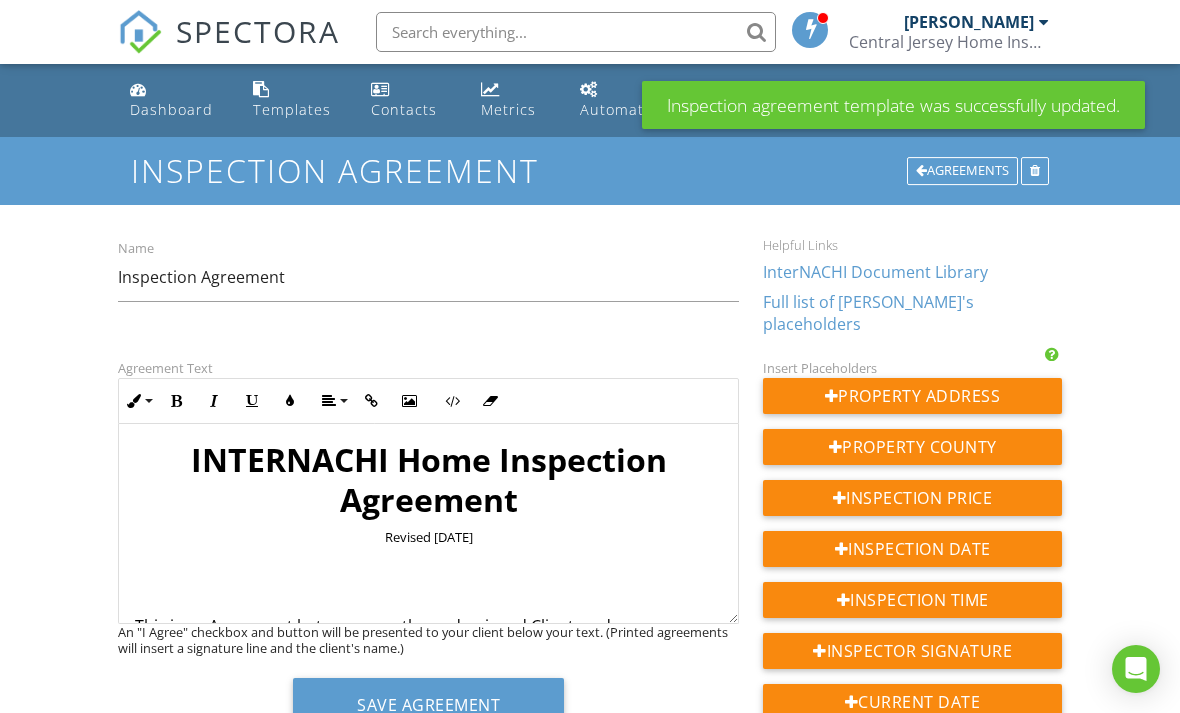 click on "Dashboard" at bounding box center [171, 109] 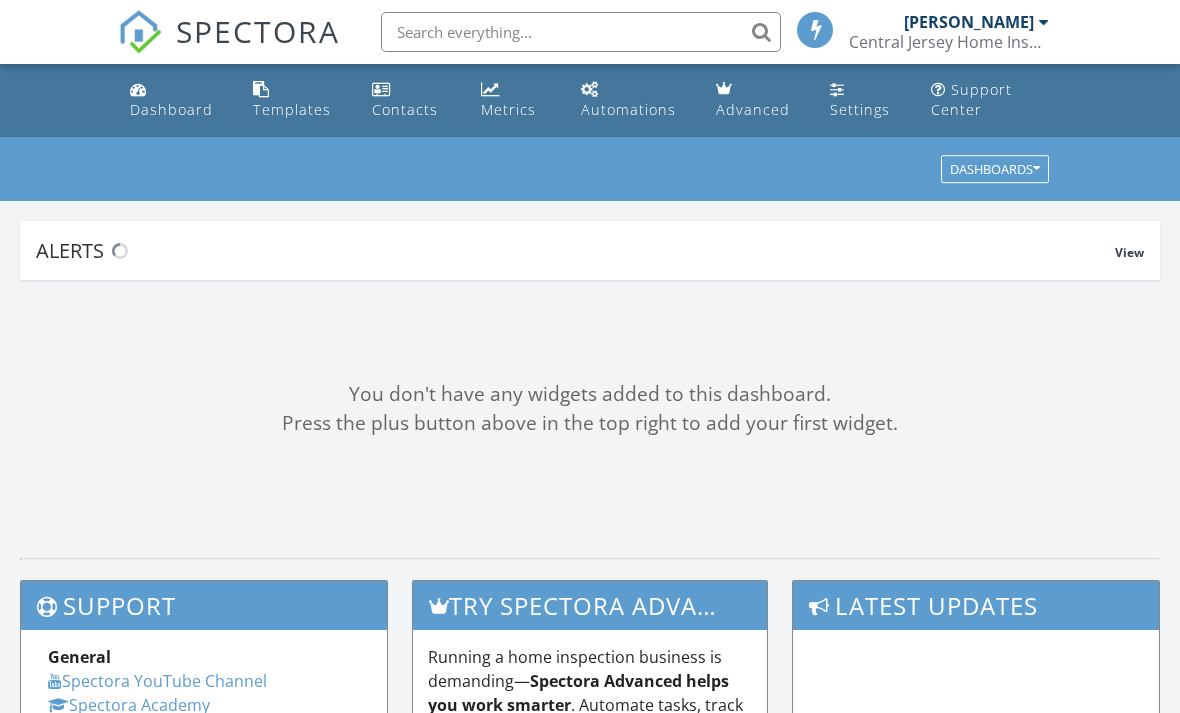 scroll, scrollTop: 0, scrollLeft: 0, axis: both 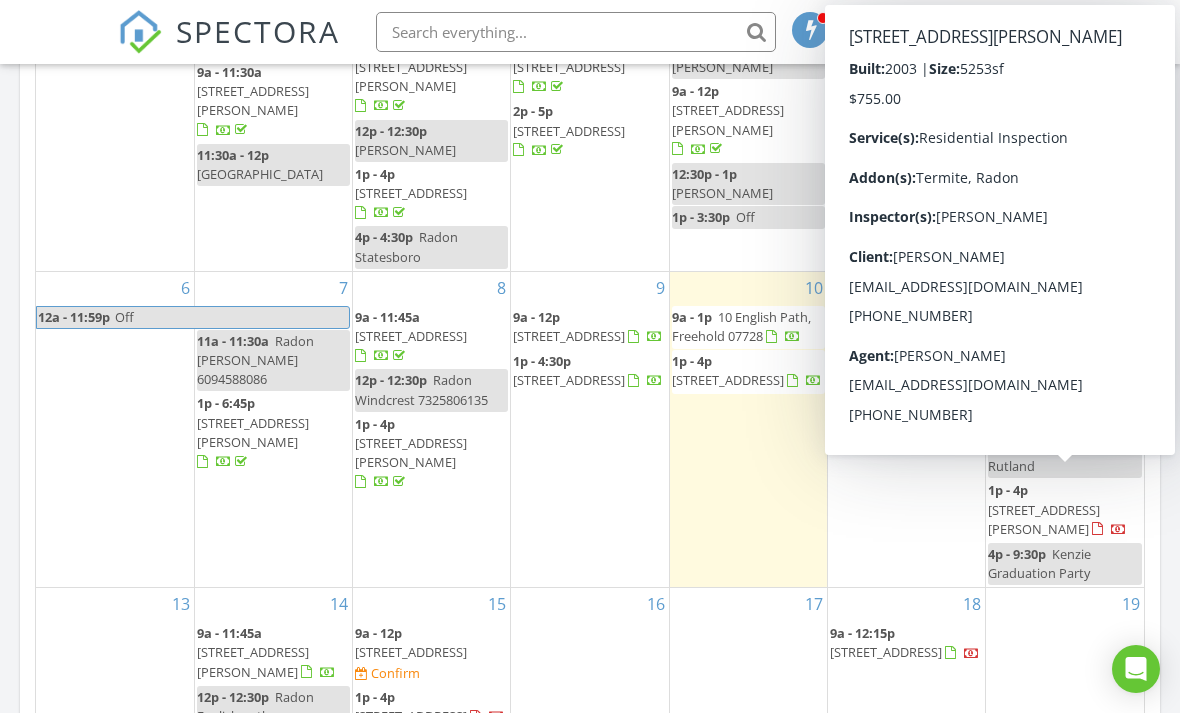 click on "2 Babbitt Way, Allentown 08501" at bounding box center [1044, 519] 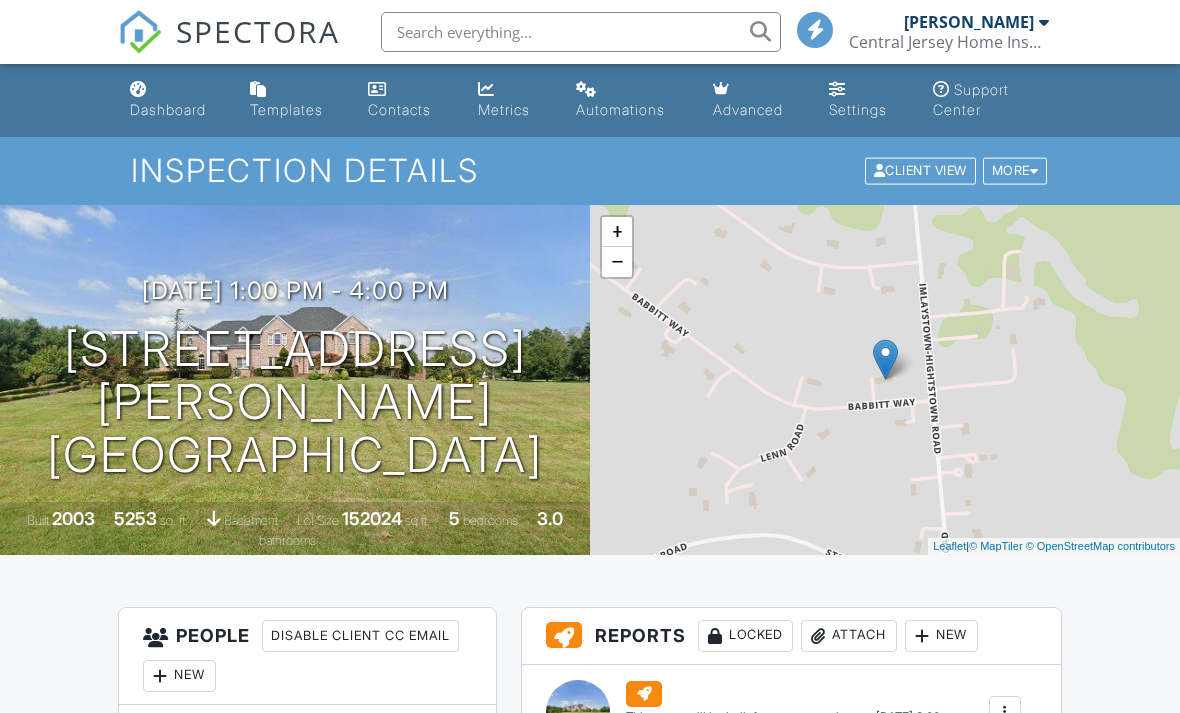 scroll, scrollTop: 0, scrollLeft: 0, axis: both 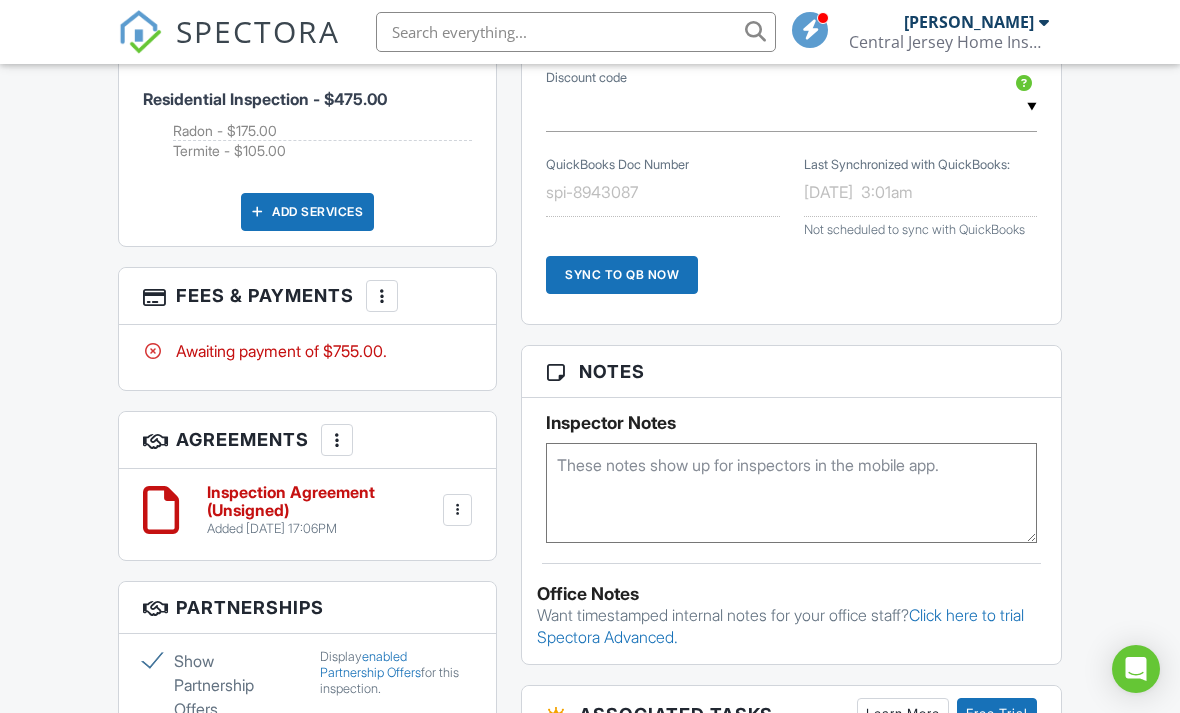 click at bounding box center [458, 510] 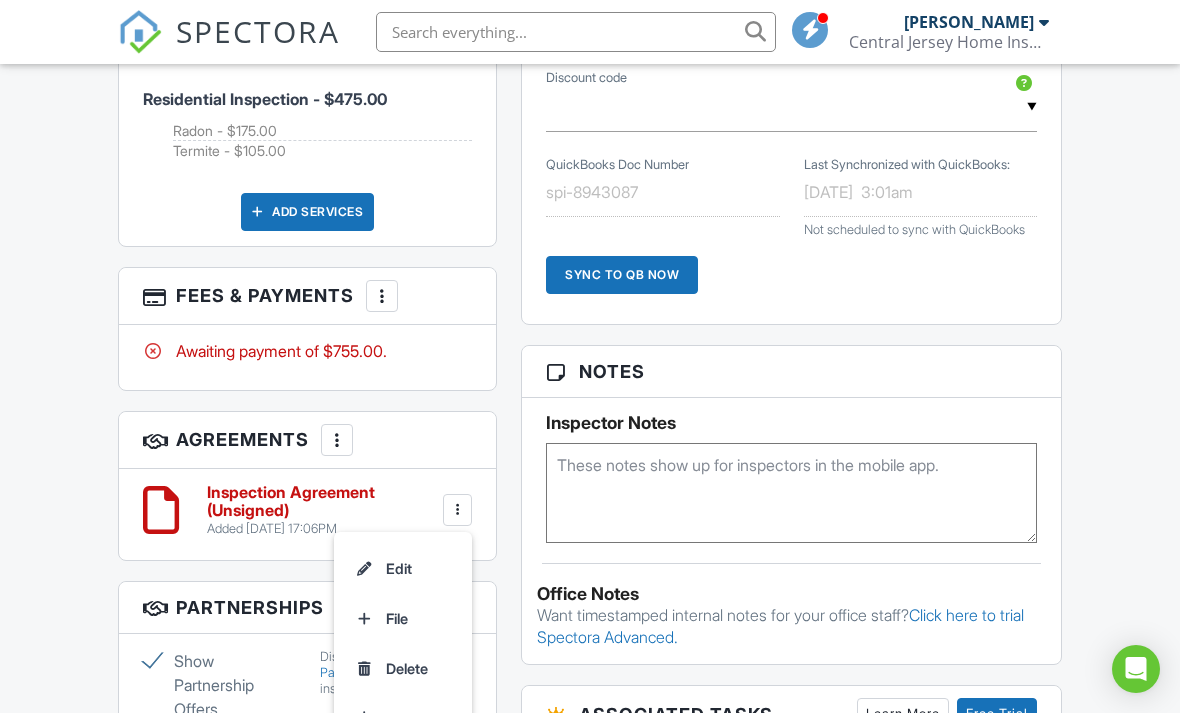 click on "Delete" at bounding box center (403, 669) 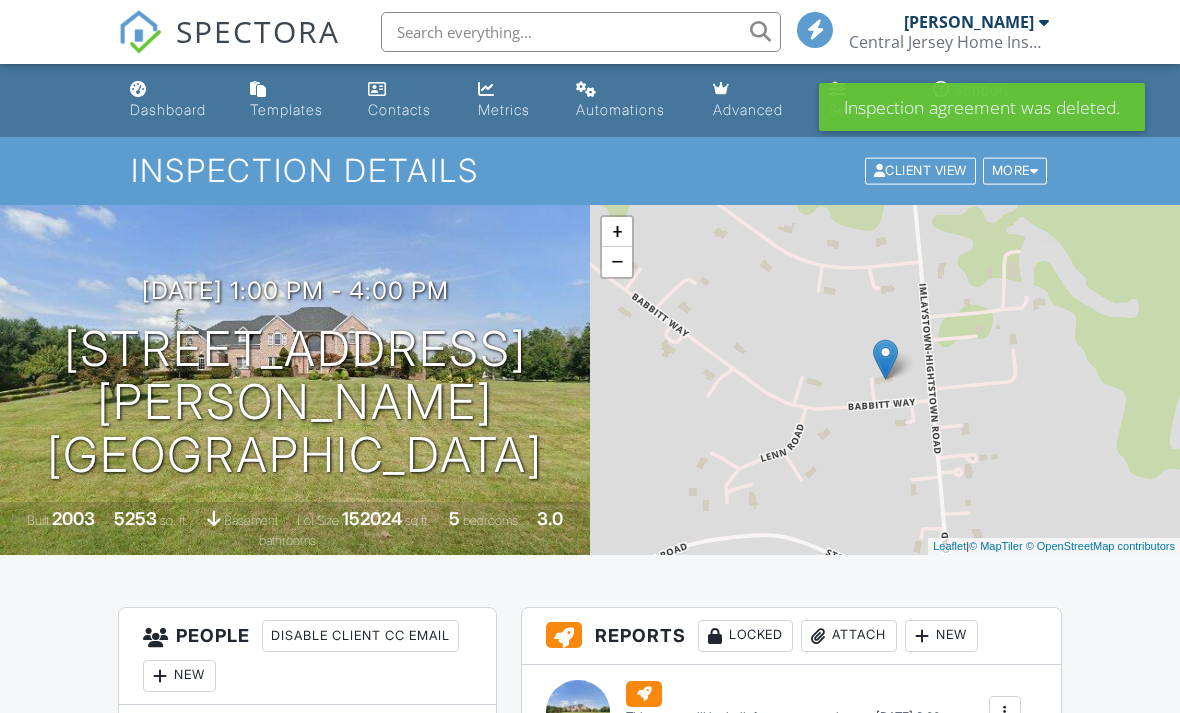 scroll, scrollTop: 0, scrollLeft: 0, axis: both 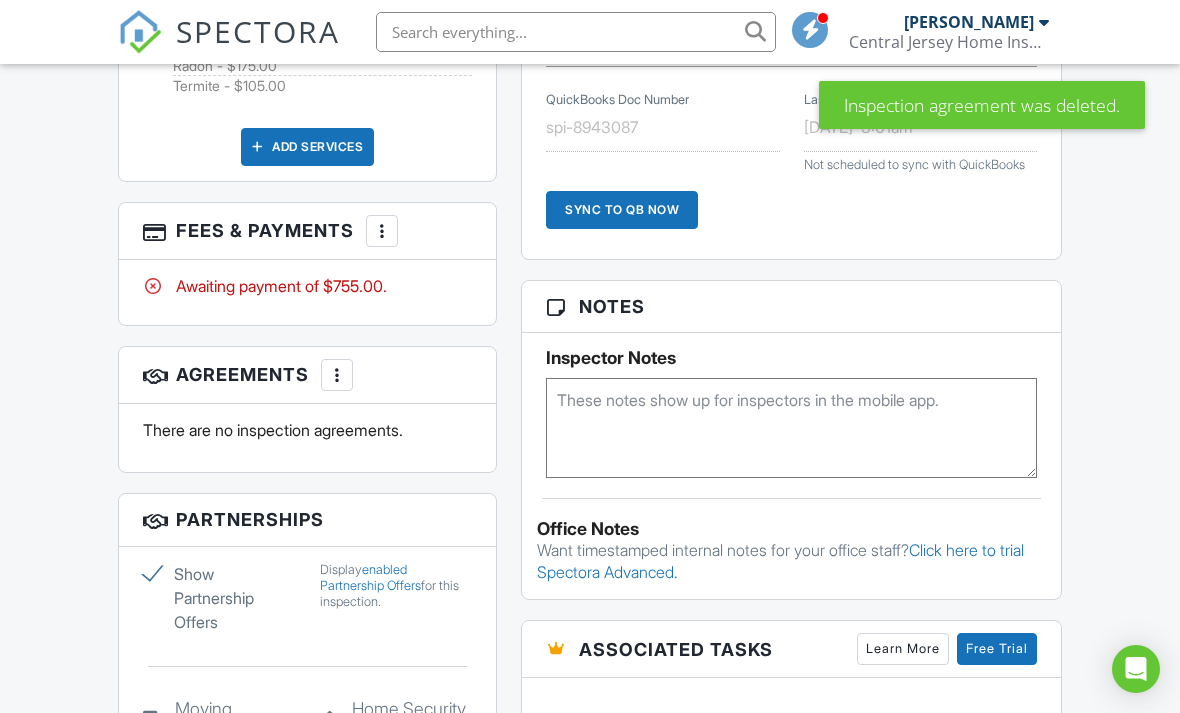 click at bounding box center [337, 375] 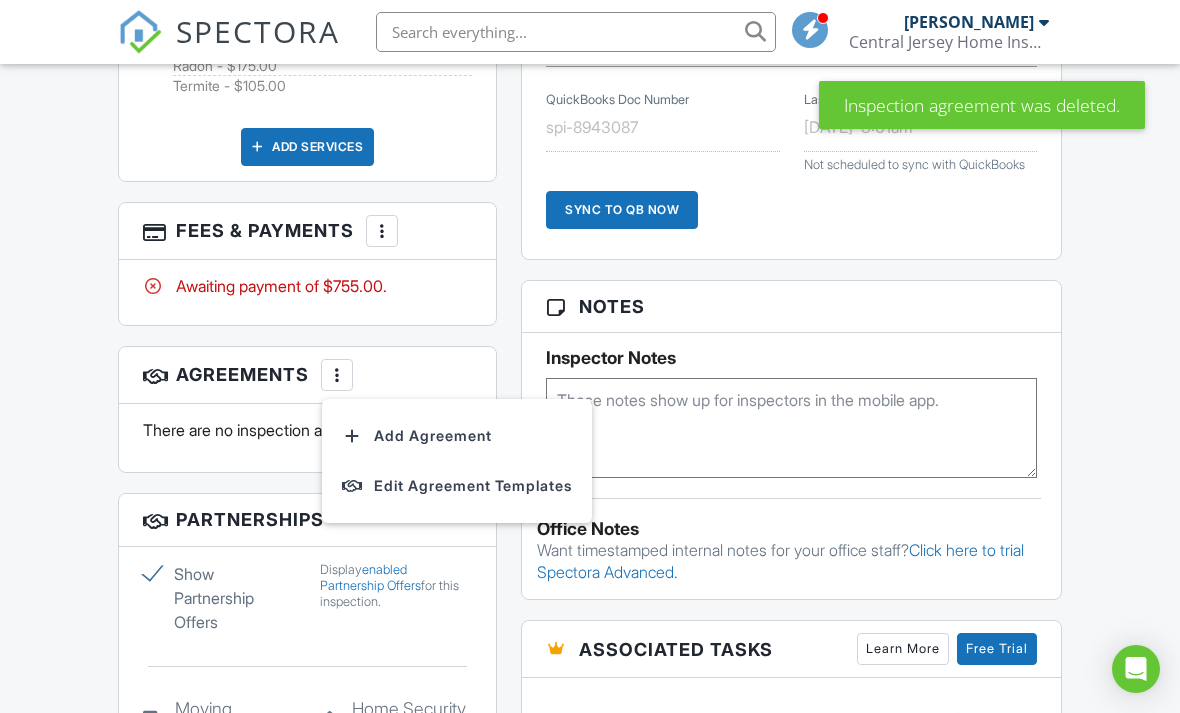 click on "Add Agreement" at bounding box center [457, 436] 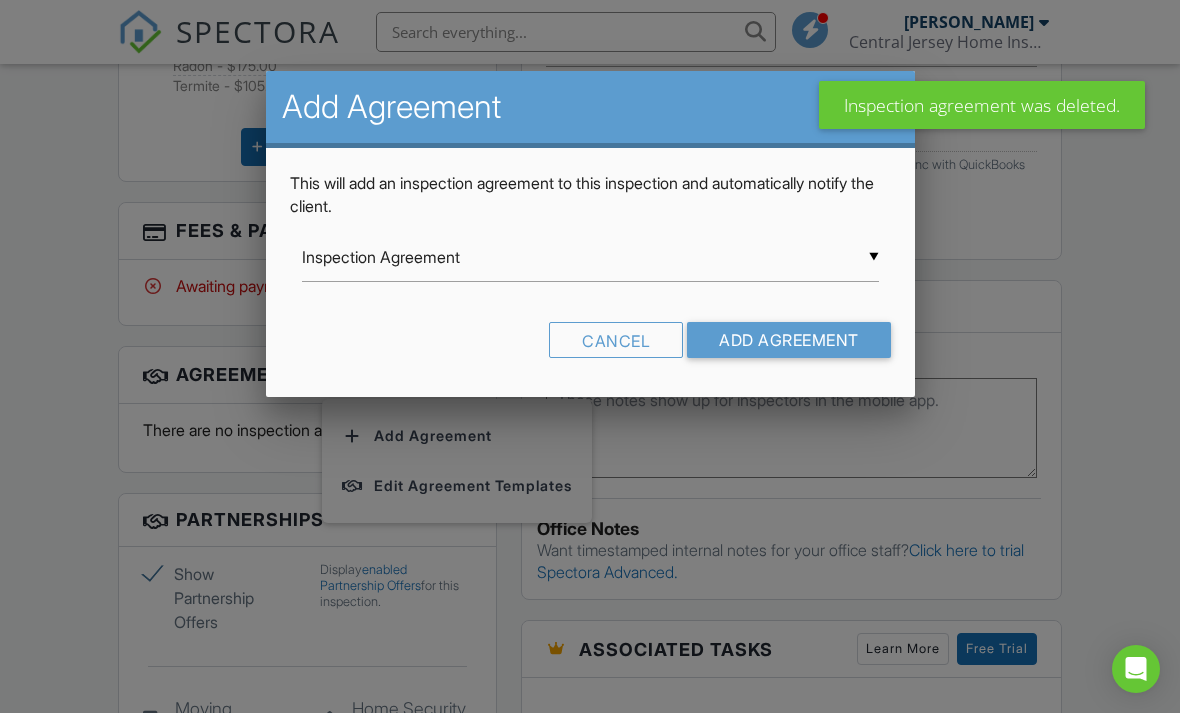 click on "Add Agreement" at bounding box center [789, 340] 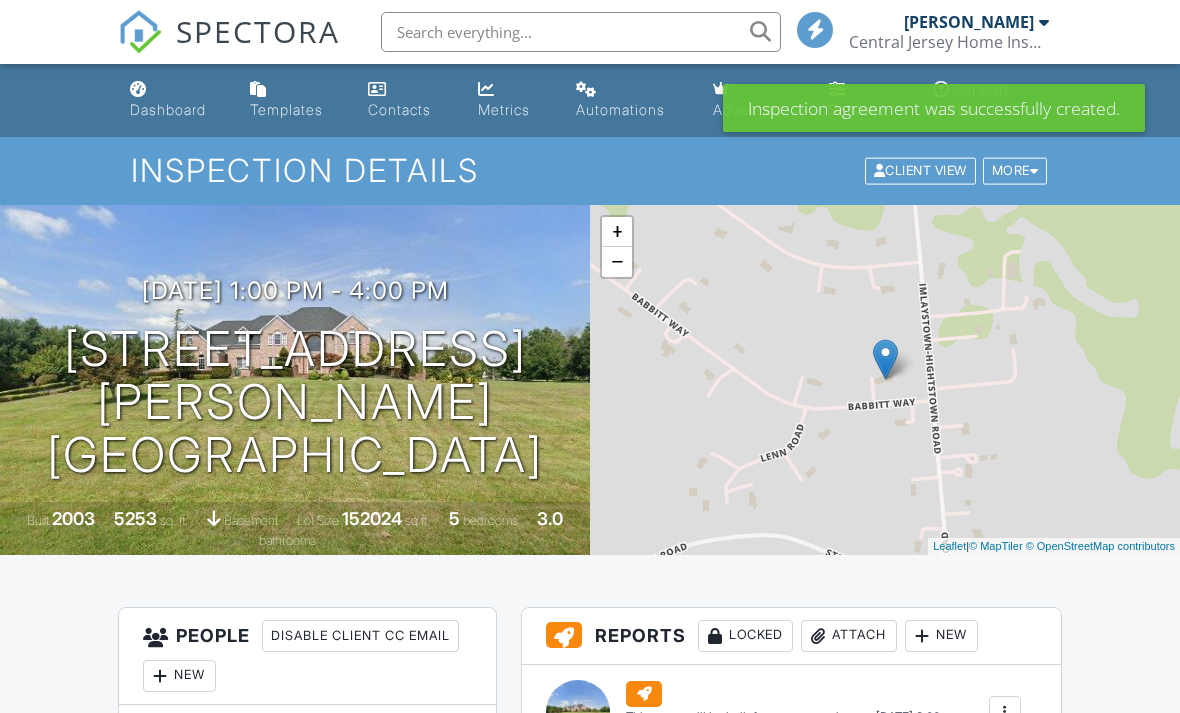 scroll, scrollTop: 0, scrollLeft: 0, axis: both 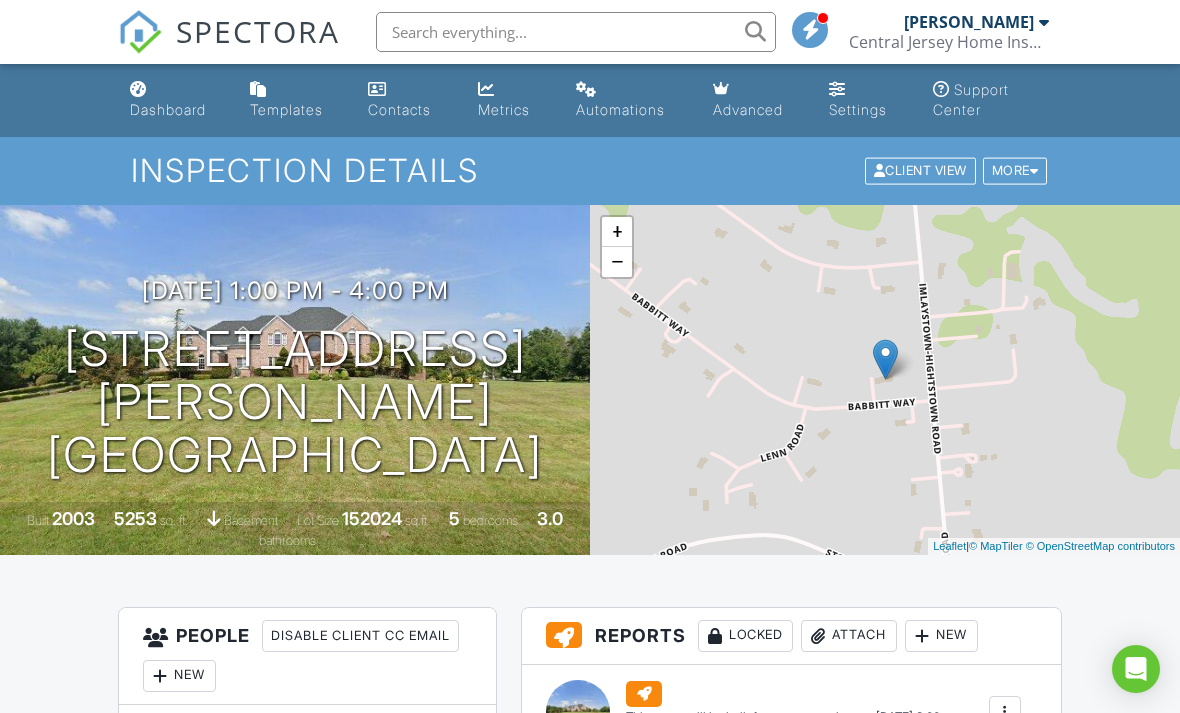 click on "Dashboard" at bounding box center (174, 100) 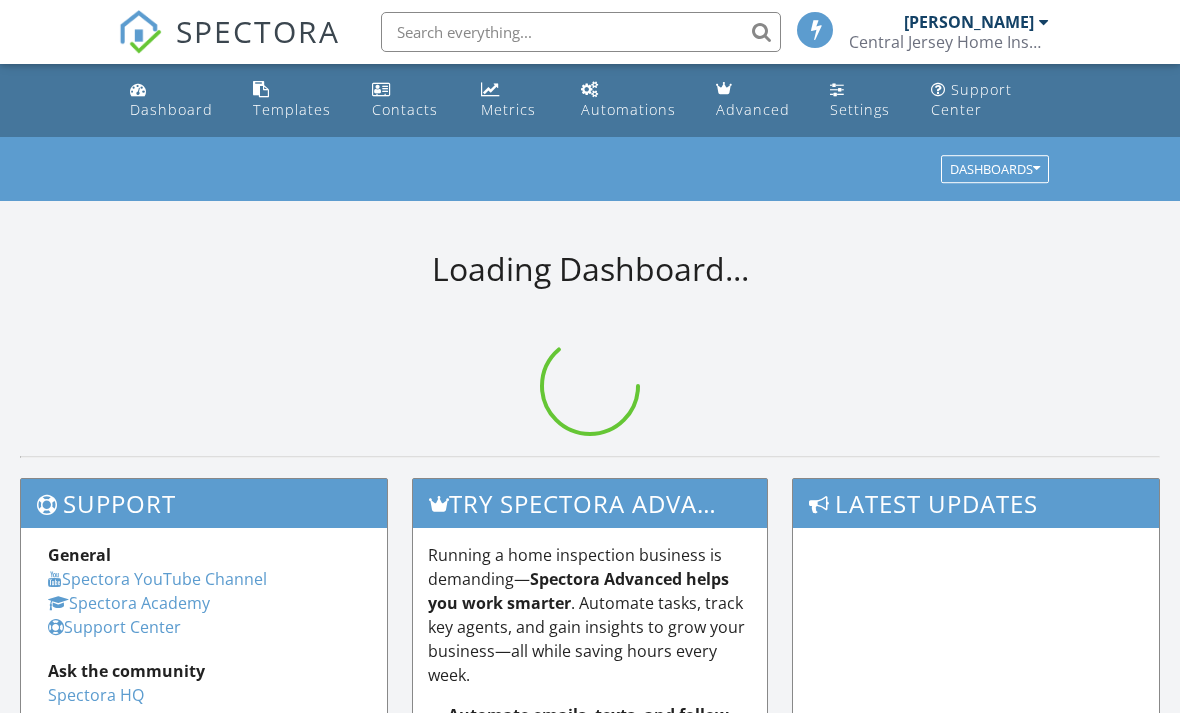scroll, scrollTop: 0, scrollLeft: 0, axis: both 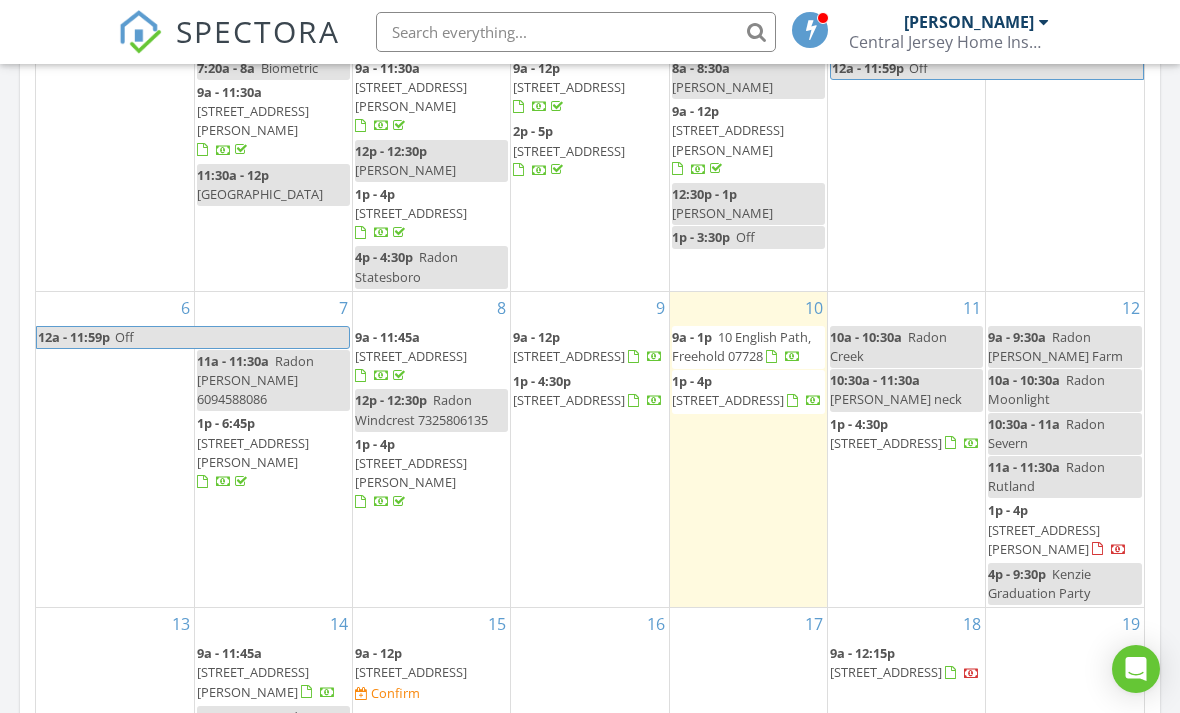 click on "6
12a - 11:59p
Off" at bounding box center [115, 449] 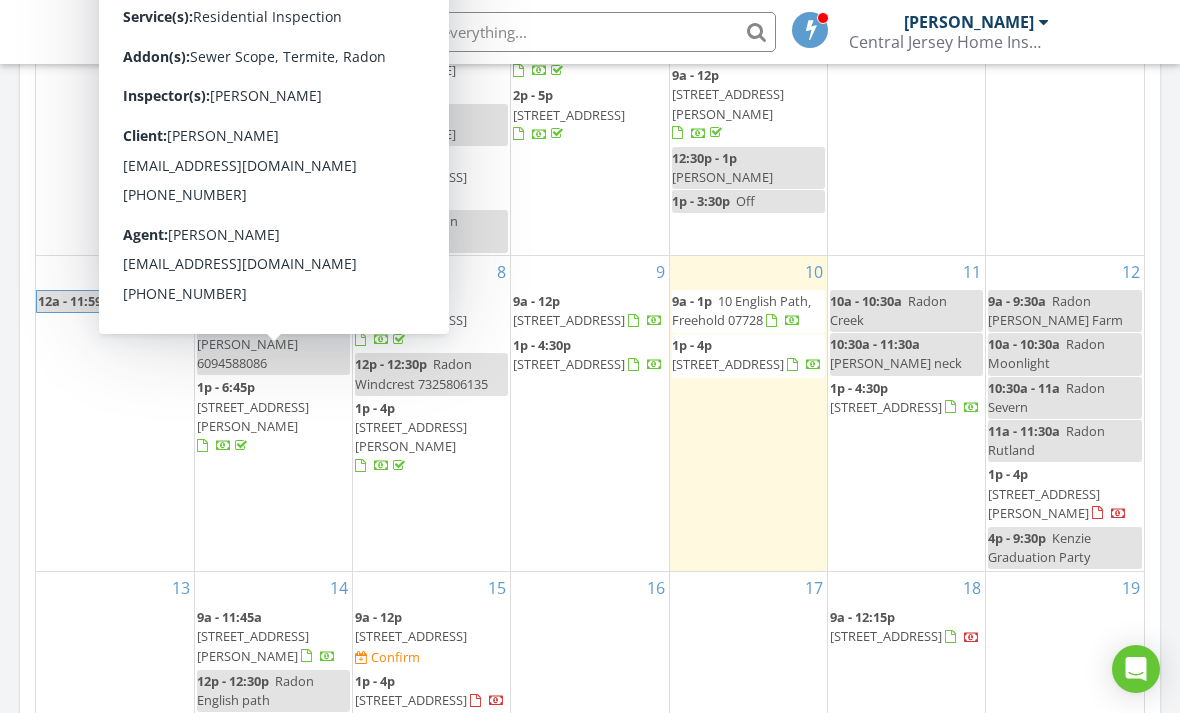 click at bounding box center [224, 446] 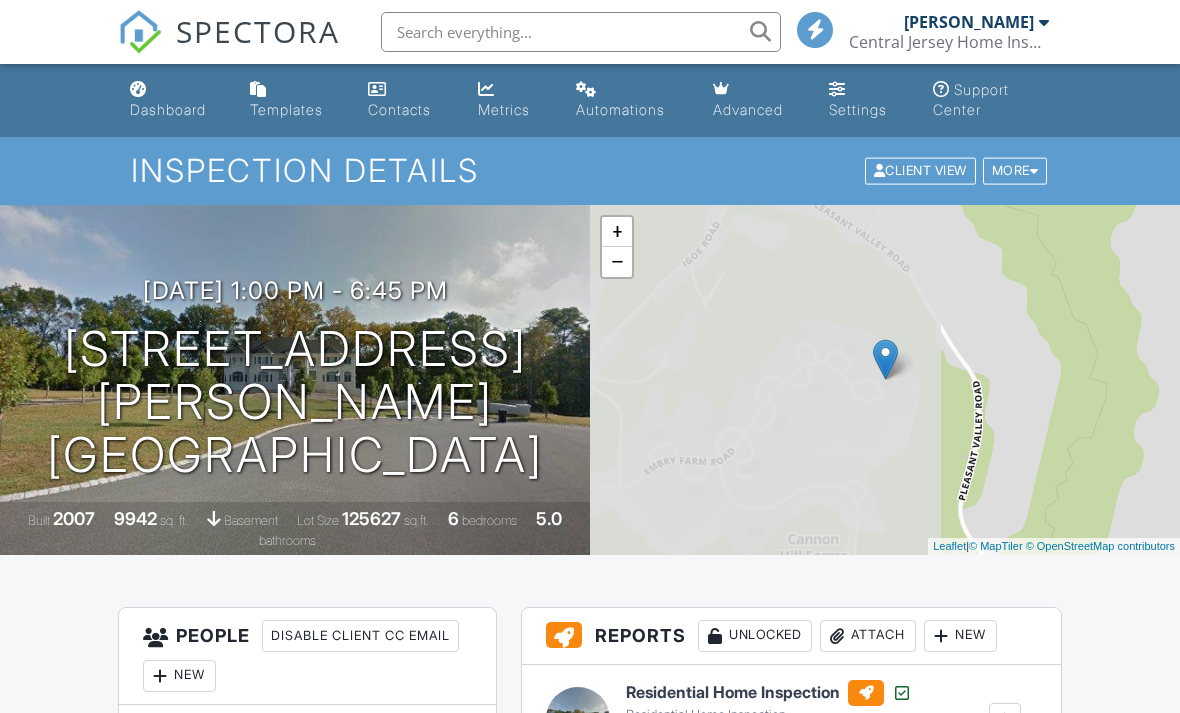 scroll, scrollTop: 0, scrollLeft: 0, axis: both 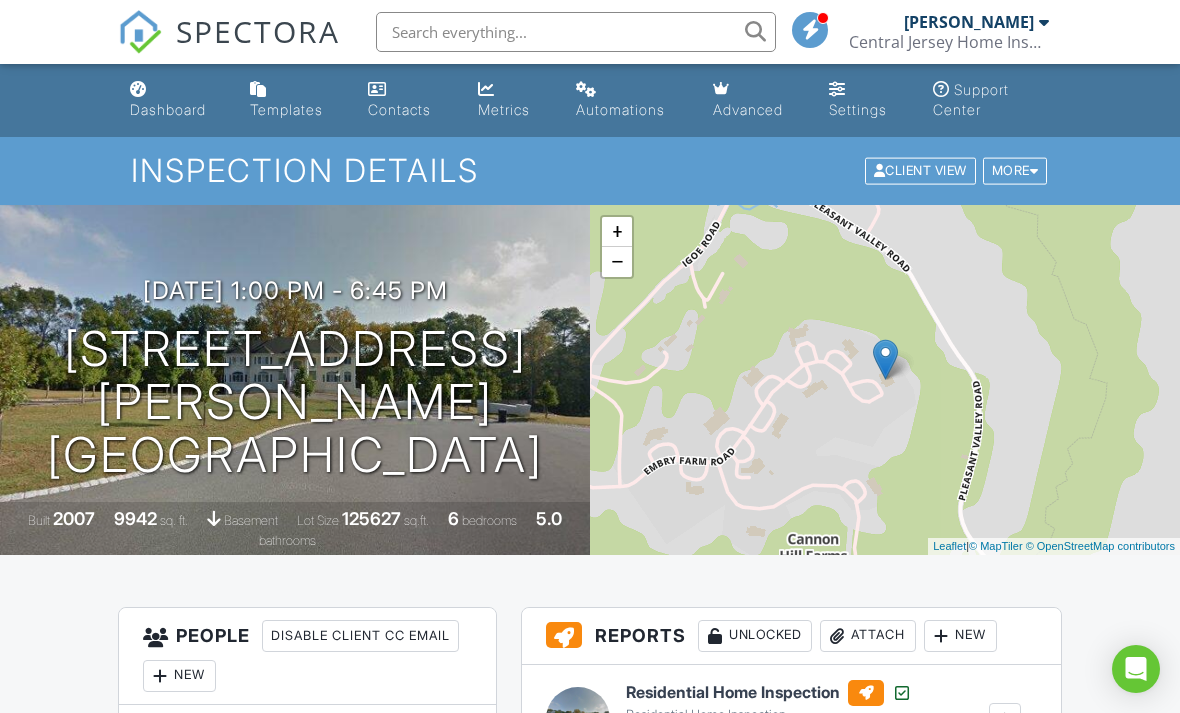click on "Dashboard" at bounding box center [168, 109] 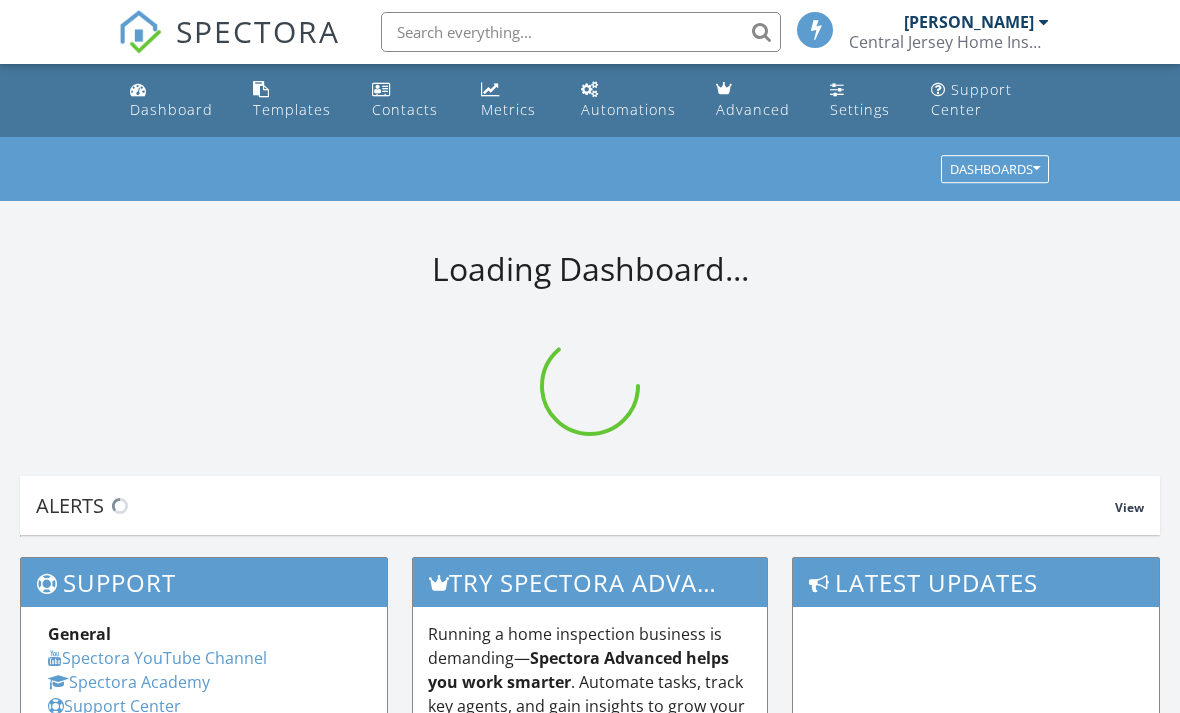 scroll, scrollTop: 0, scrollLeft: 0, axis: both 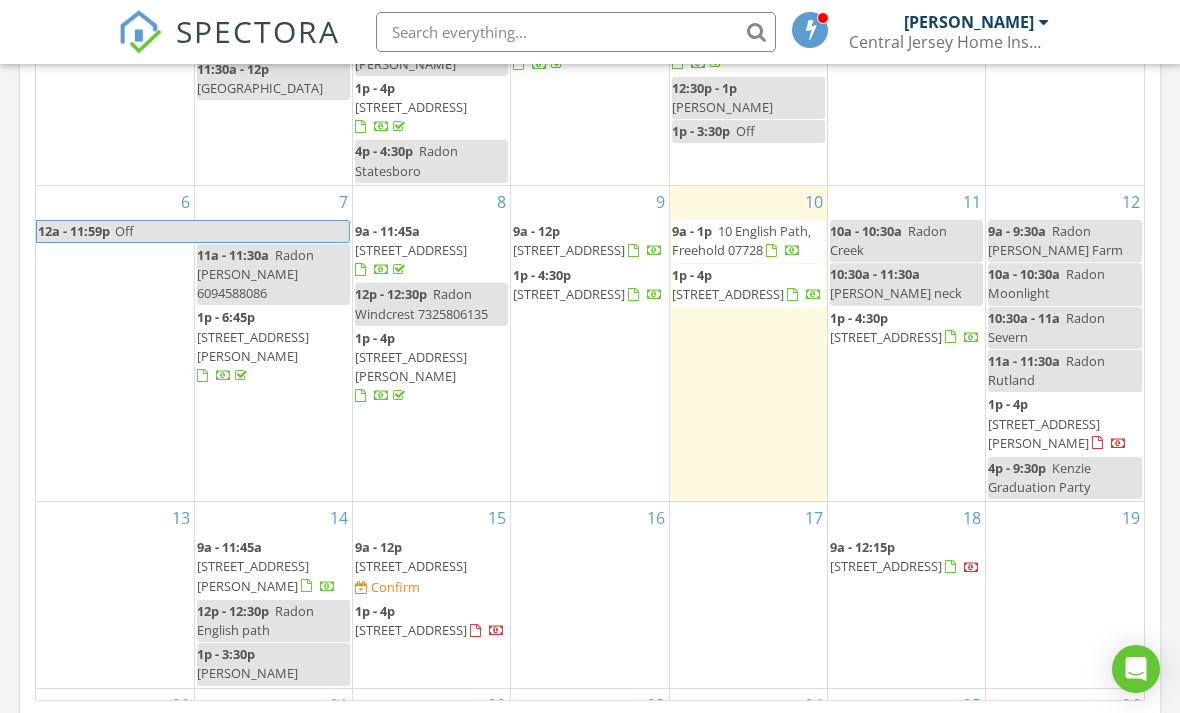 click on "6
12a - 11:59p
Off" at bounding box center [115, 343] 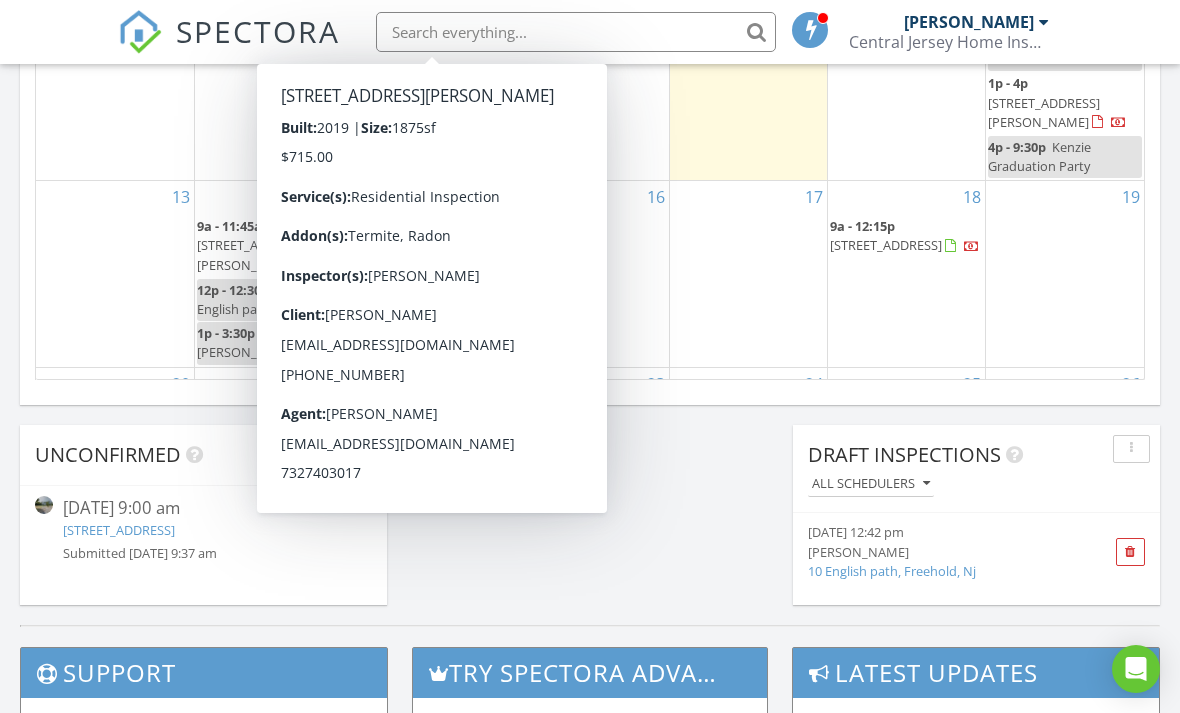 scroll, scrollTop: 1512, scrollLeft: 0, axis: vertical 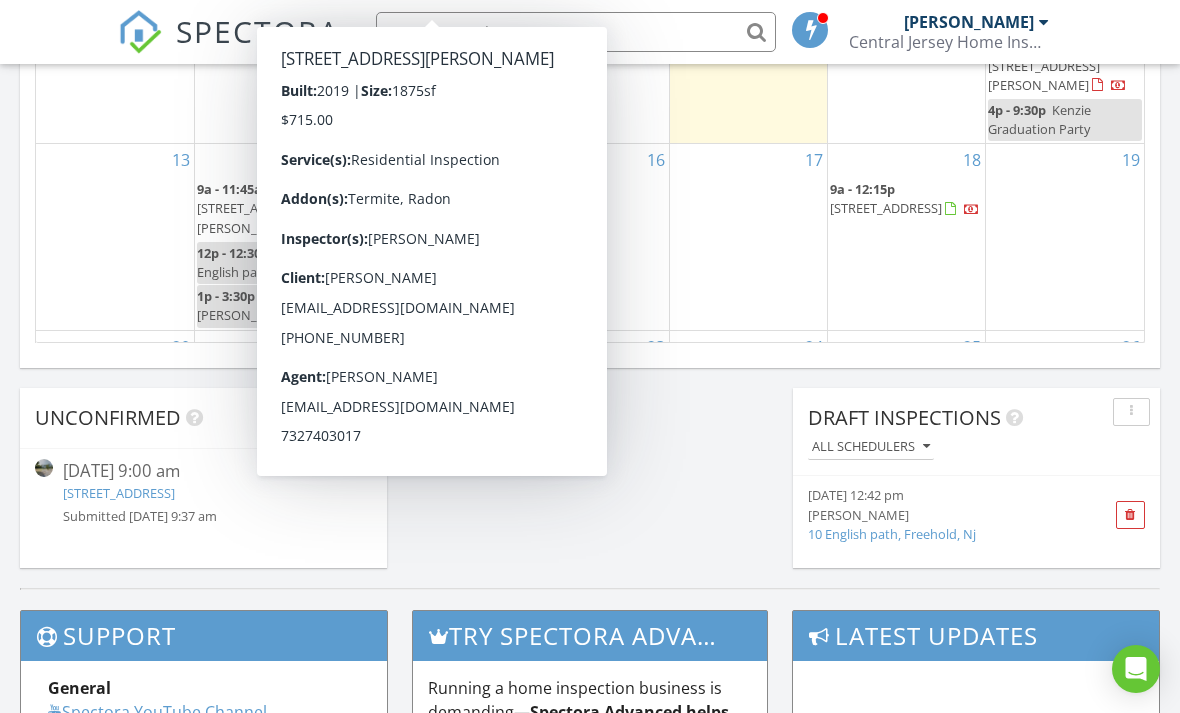 click on "Today
George Spetz
9:00 am
10 English Path, Freehold, NJ 07728
George Spetz
45 minutes drive time   31.6 miles       1:00 pm
17 Rutland Ln, Monroe Township, NJ 08831
George Spetz
31 minutes drive time   14.6 miles       New Inspection     New Quote         Map               1 2 + − Easton Avenue, NJ 18, Tennent Avenue, Hoffman Station Road 74.4 km, 1 h 16 min Head south 70 m Turn right onto Donahue Road 200 m Turn left onto Thompson Avenue Extension (CR 525) 1 km Turn right onto Union Avenue (NJ 28) 800 m Take the ramp on the right towards I 287 South 450 m Merge left onto I-287 Southbound (I 287) 4.5 km Take exit 10 towards CR 527: Easton Avenue 450 m Go straight onto Easton Avenue (CR 527) 5.5 km Turn left onto Landing Lane (CR 617) 450 m Turn right onto George Street ((672)) 800 m Take the ramp towards NJ 18 South" at bounding box center [590, -322] 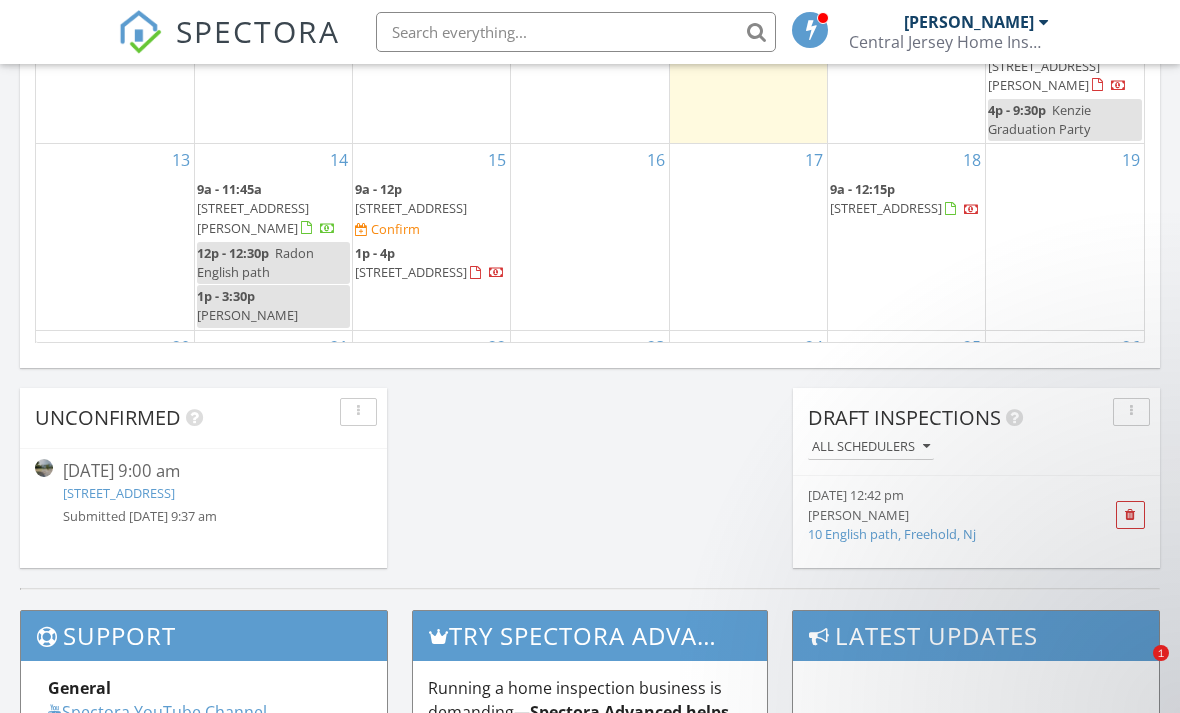 scroll, scrollTop: 1580, scrollLeft: 0, axis: vertical 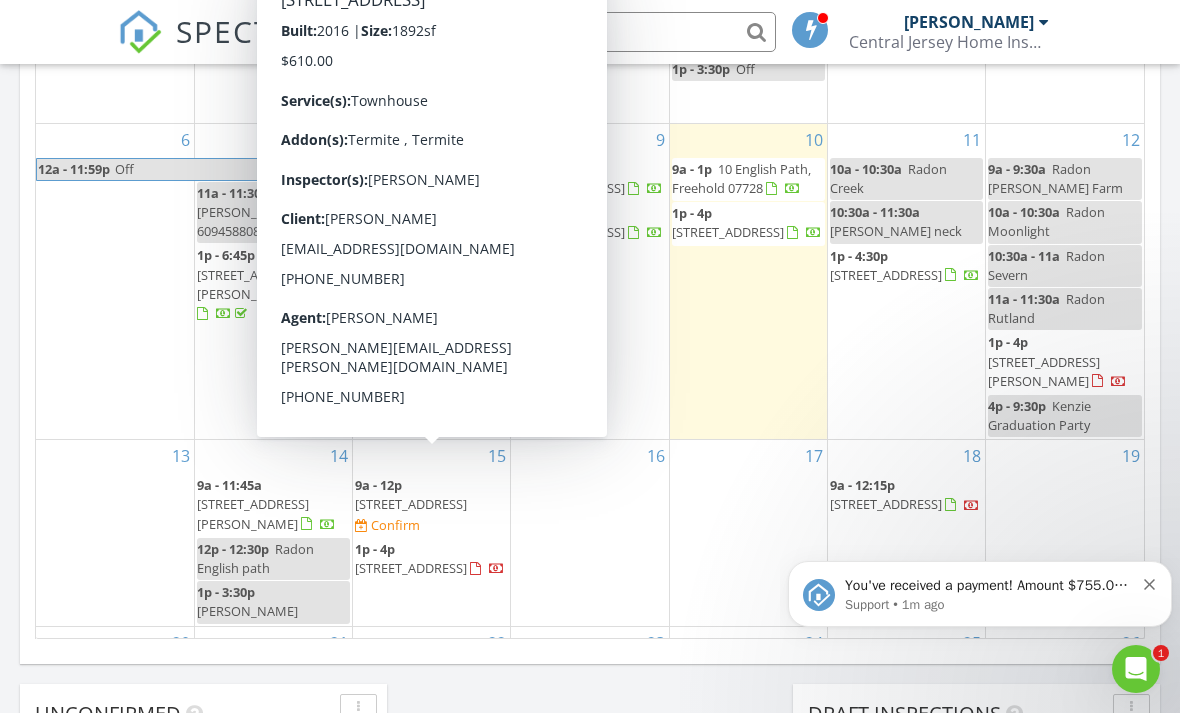 click on "You've received a payment!  Amount  $755.00  Fee  $0.00  Net  $755.00  Transaction #  pi_3RjRqXK7snlDGpRF1IwiTNE7  Inspection  2 Babbitt Way, Allentown, NJ 08501 Payouts to your bank or debit card occur on a daily basis. Each payment usually takes two business days to process. You can view your pending payout amount here. If you have any questions reach out on our chat bubble at app.spectora.com." at bounding box center [989, 586] 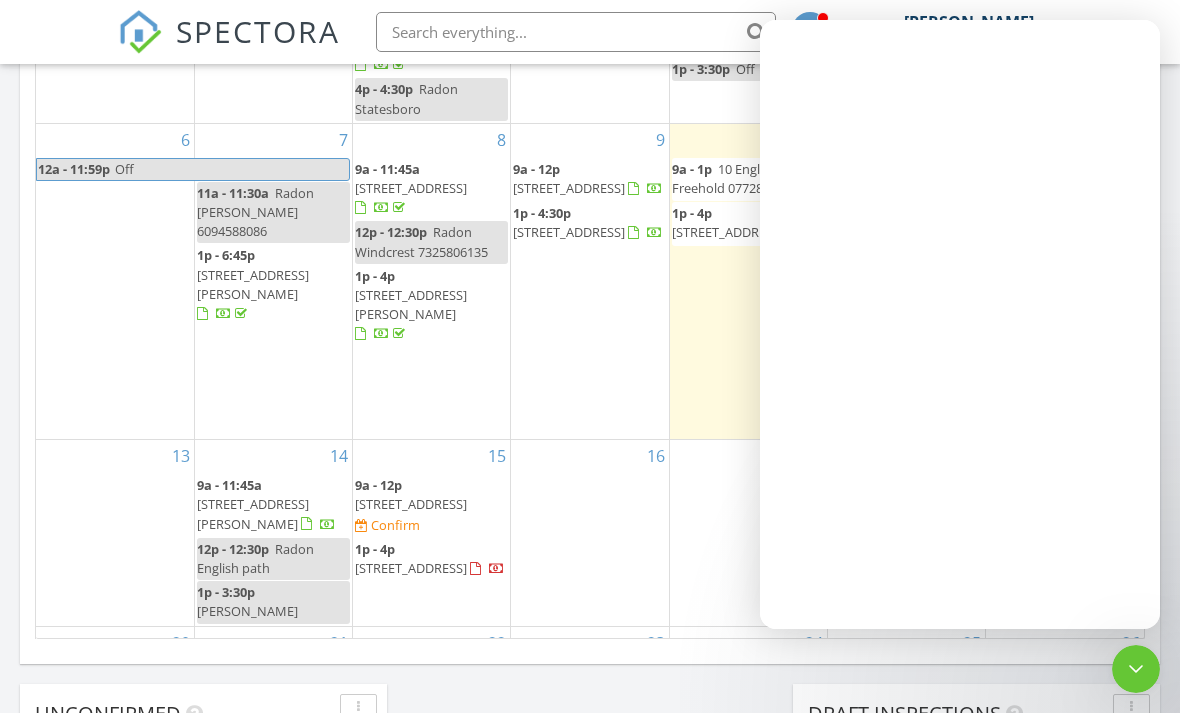 scroll, scrollTop: 0, scrollLeft: 0, axis: both 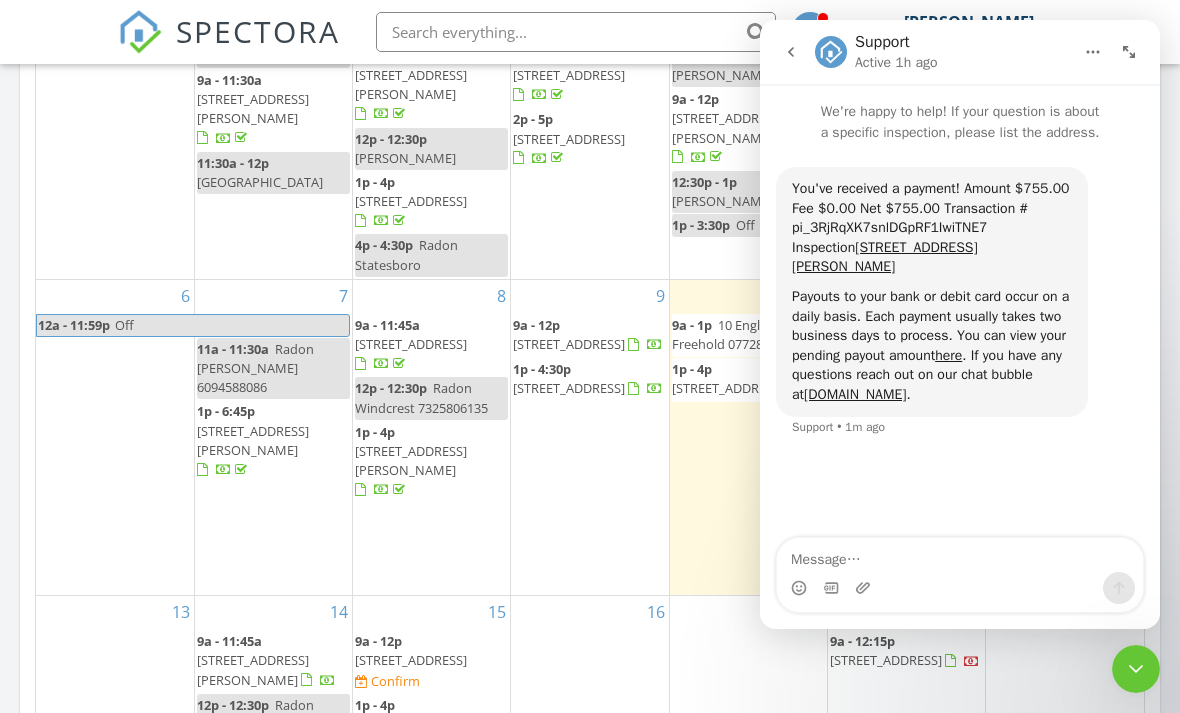 click 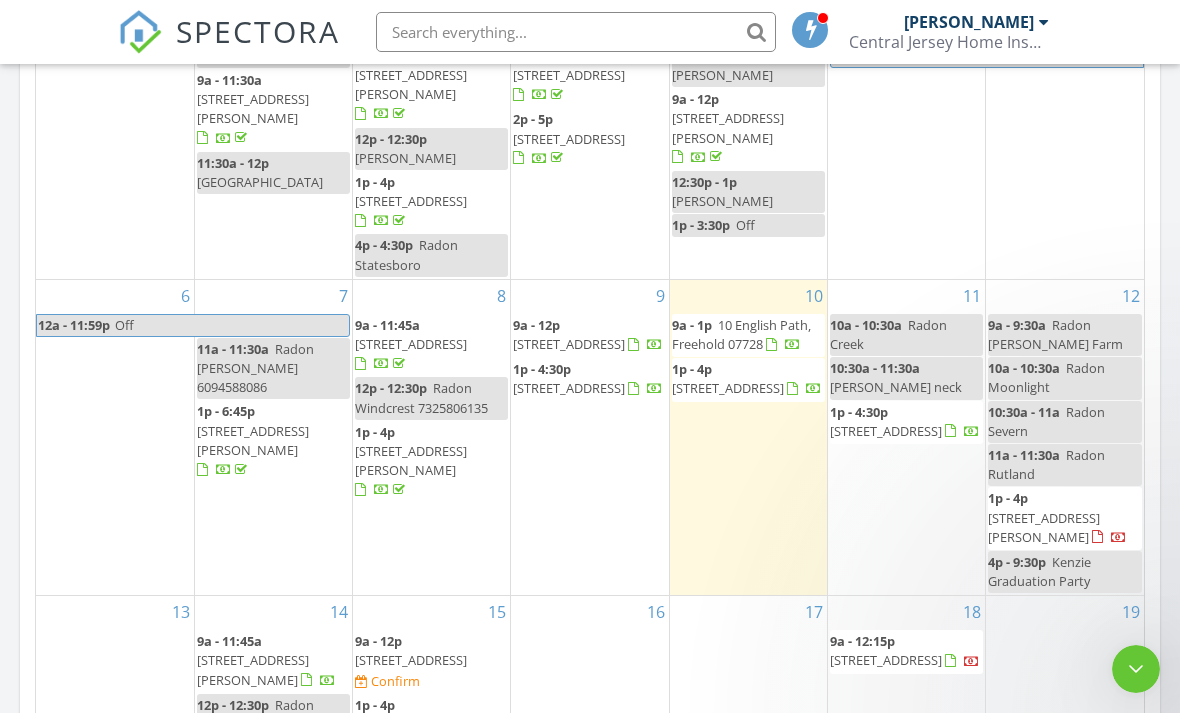 scroll, scrollTop: 936, scrollLeft: 0, axis: vertical 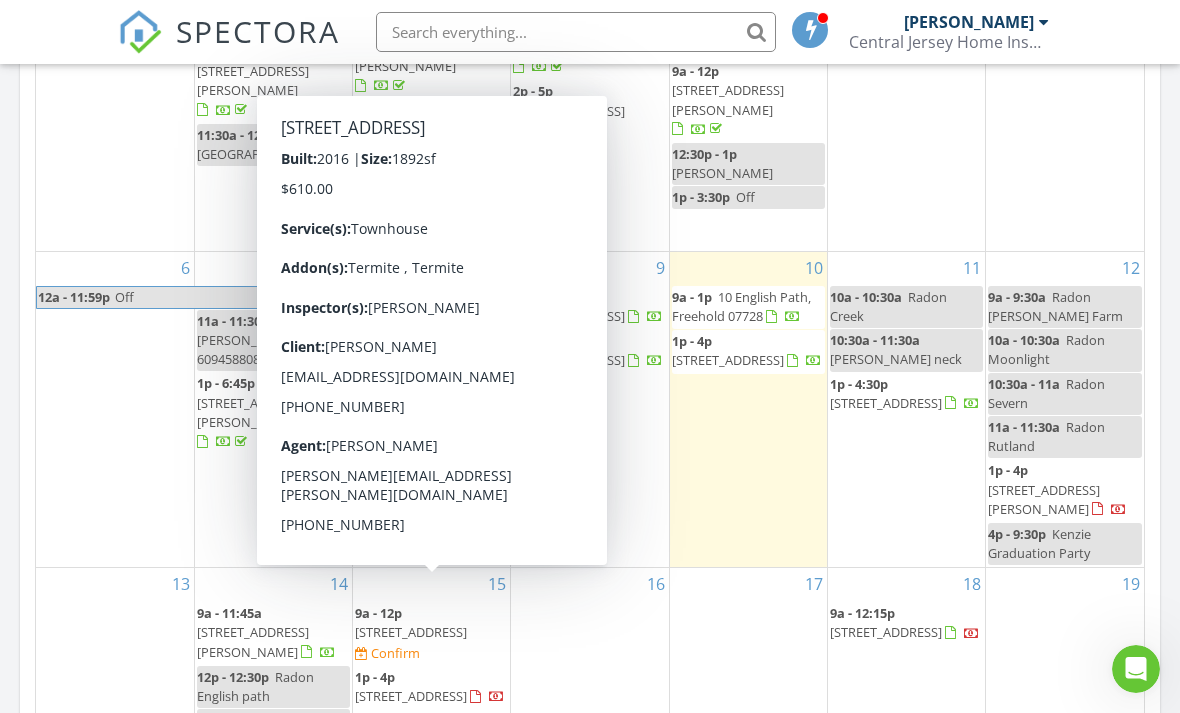 click on "[STREET_ADDRESS]" at bounding box center [411, 632] 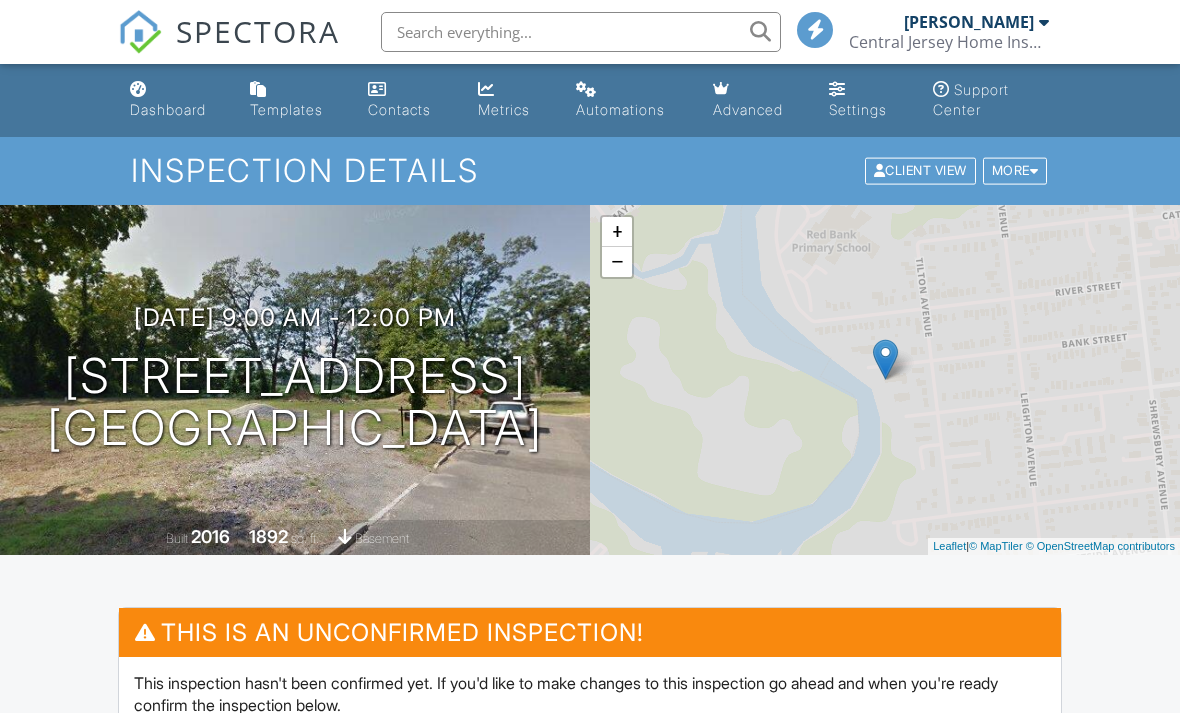 scroll, scrollTop: 0, scrollLeft: 0, axis: both 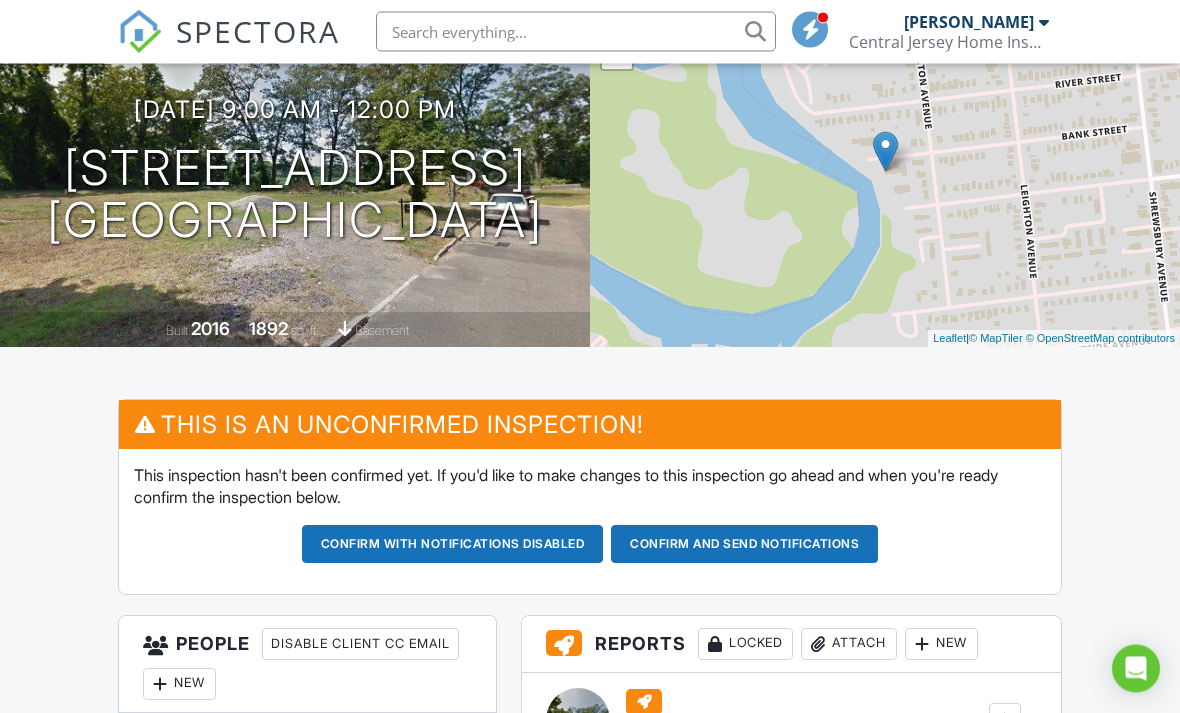 click on "Confirm and send notifications" at bounding box center (453, 545) 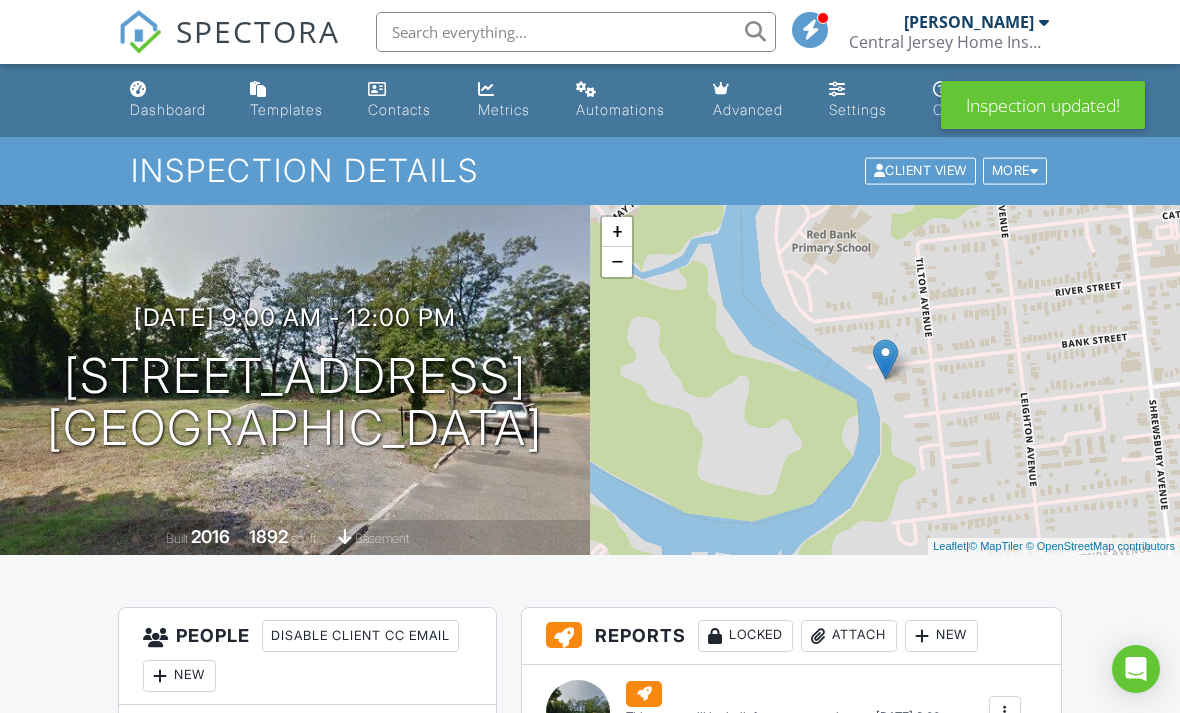 scroll, scrollTop: 0, scrollLeft: 0, axis: both 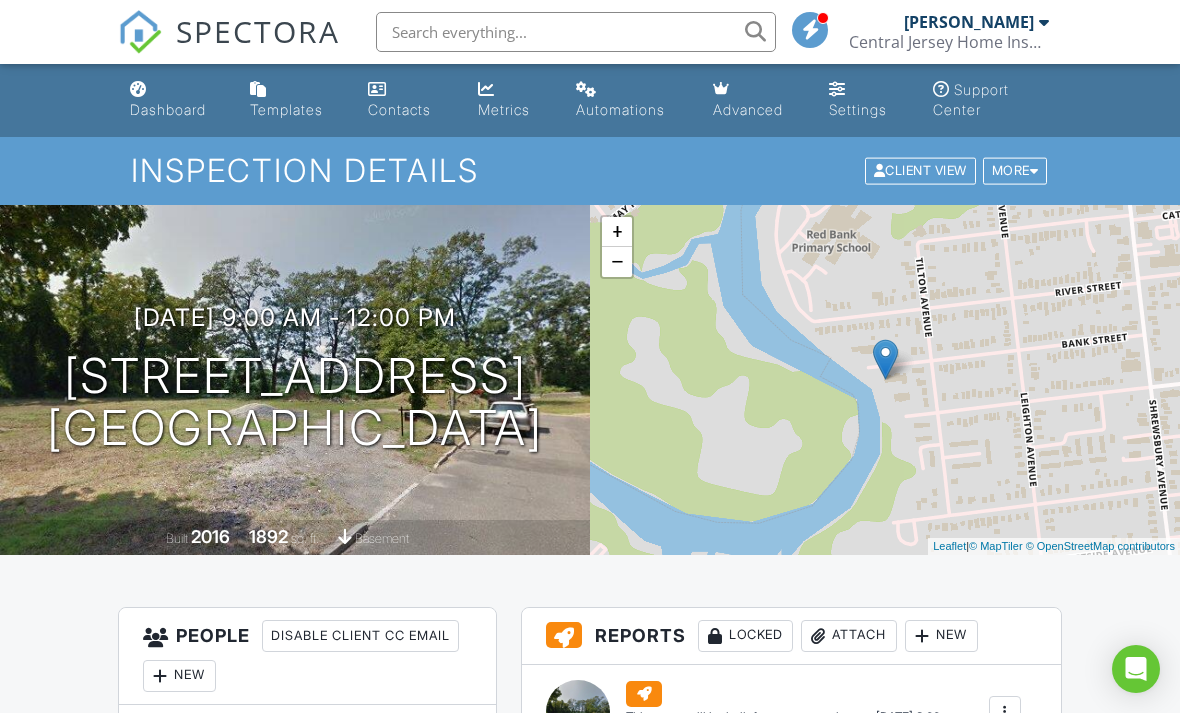 click on "Dashboard" at bounding box center [168, 109] 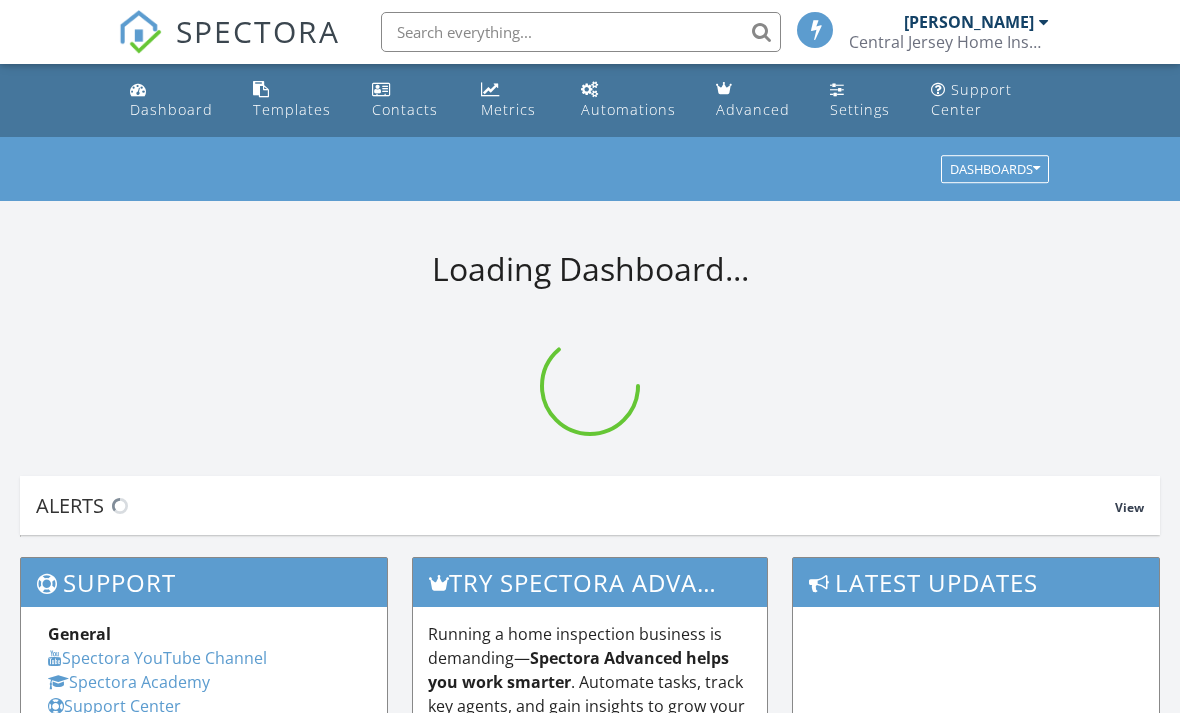 scroll, scrollTop: 0, scrollLeft: 0, axis: both 